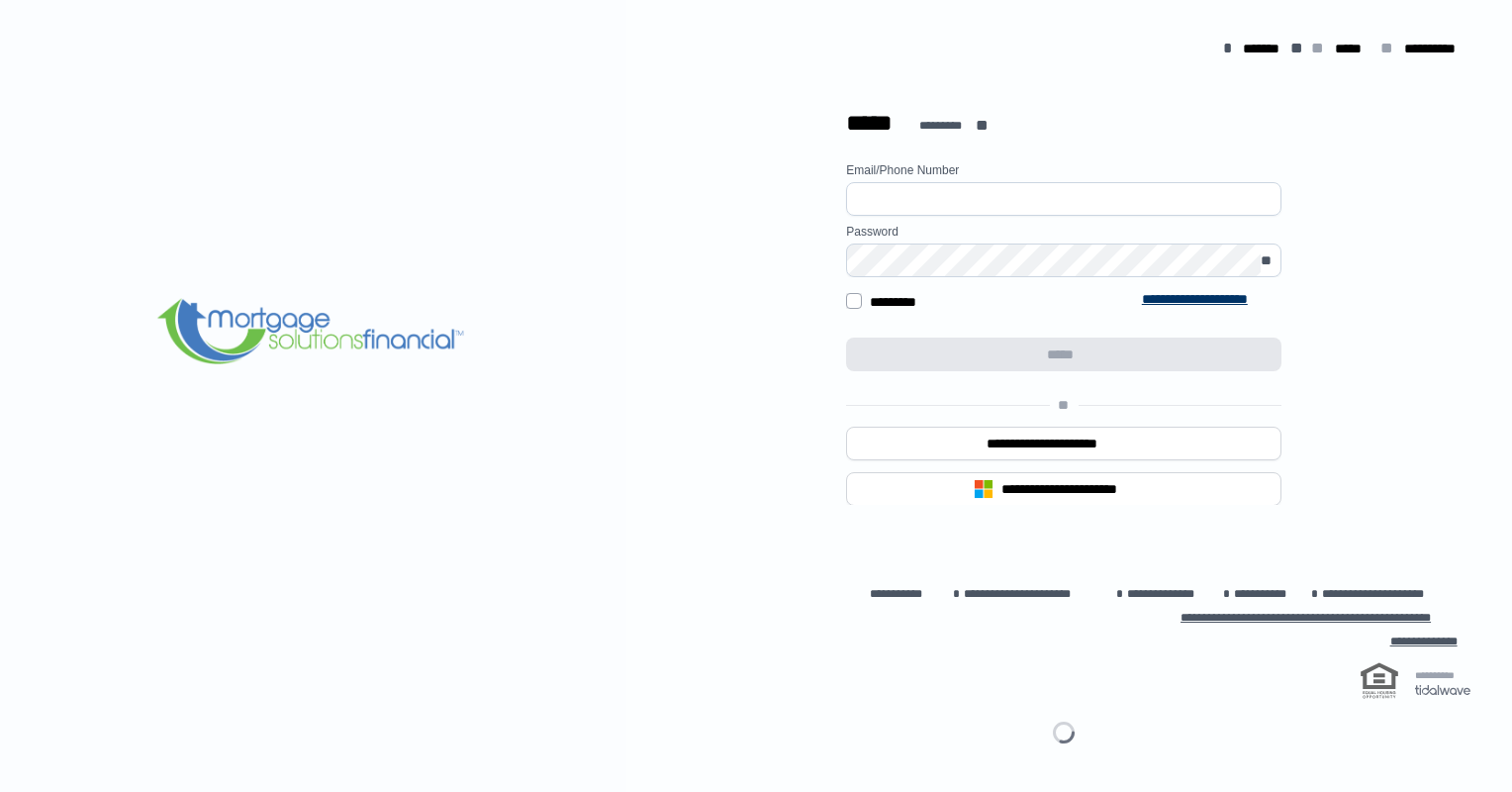 scroll, scrollTop: 0, scrollLeft: 0, axis: both 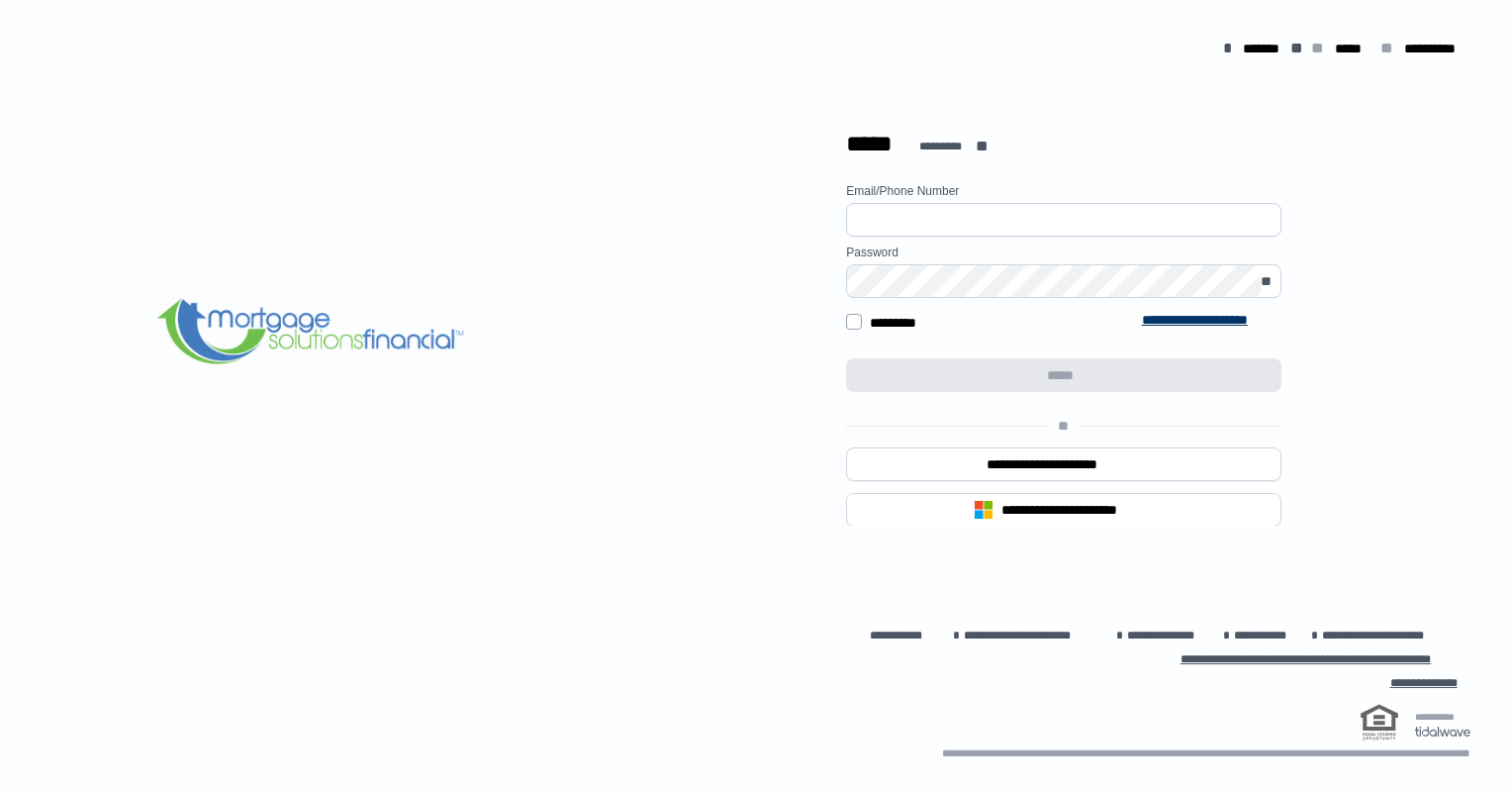 type on "**********" 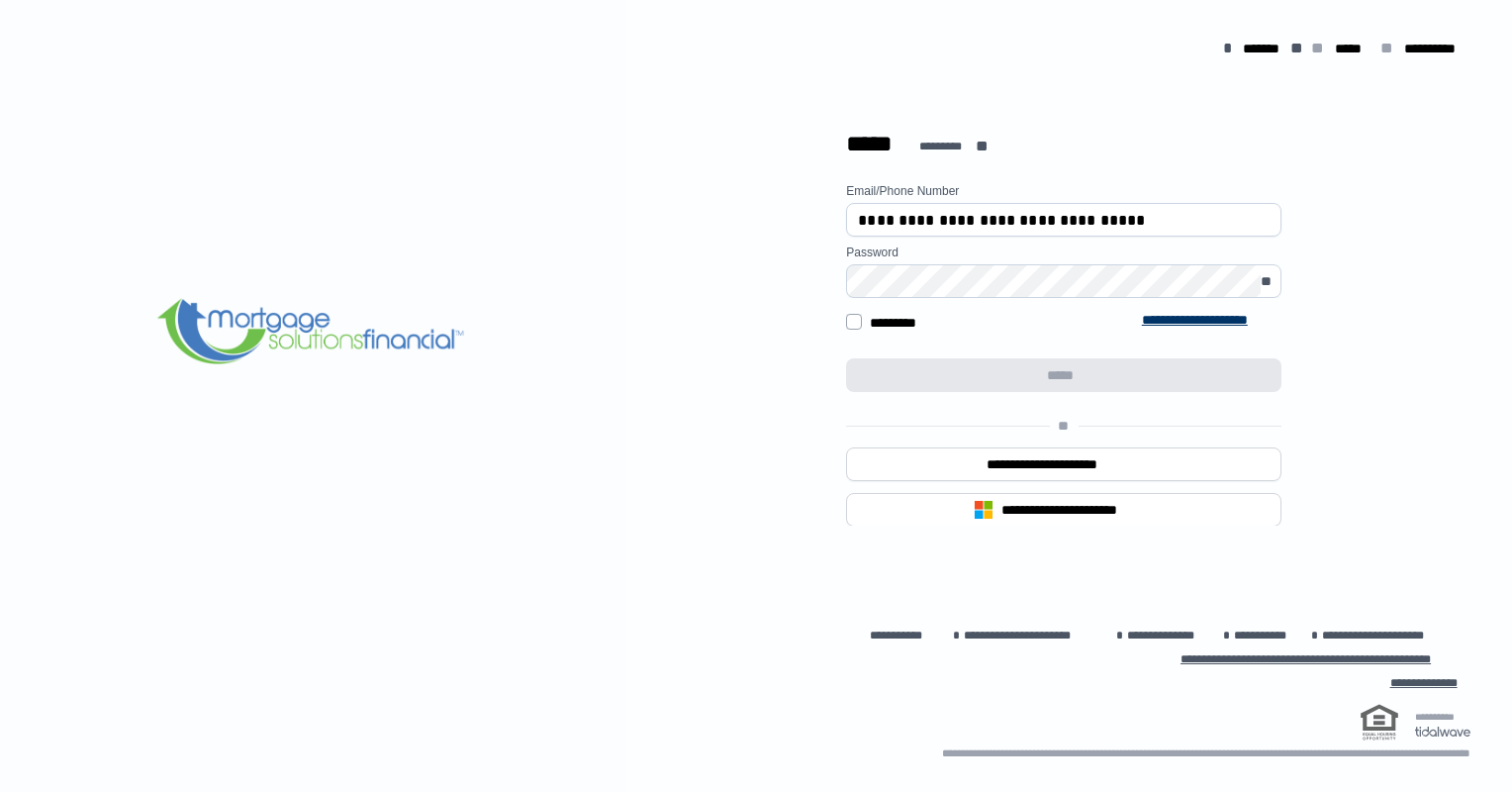 click on "**********" at bounding box center [1065, 413] 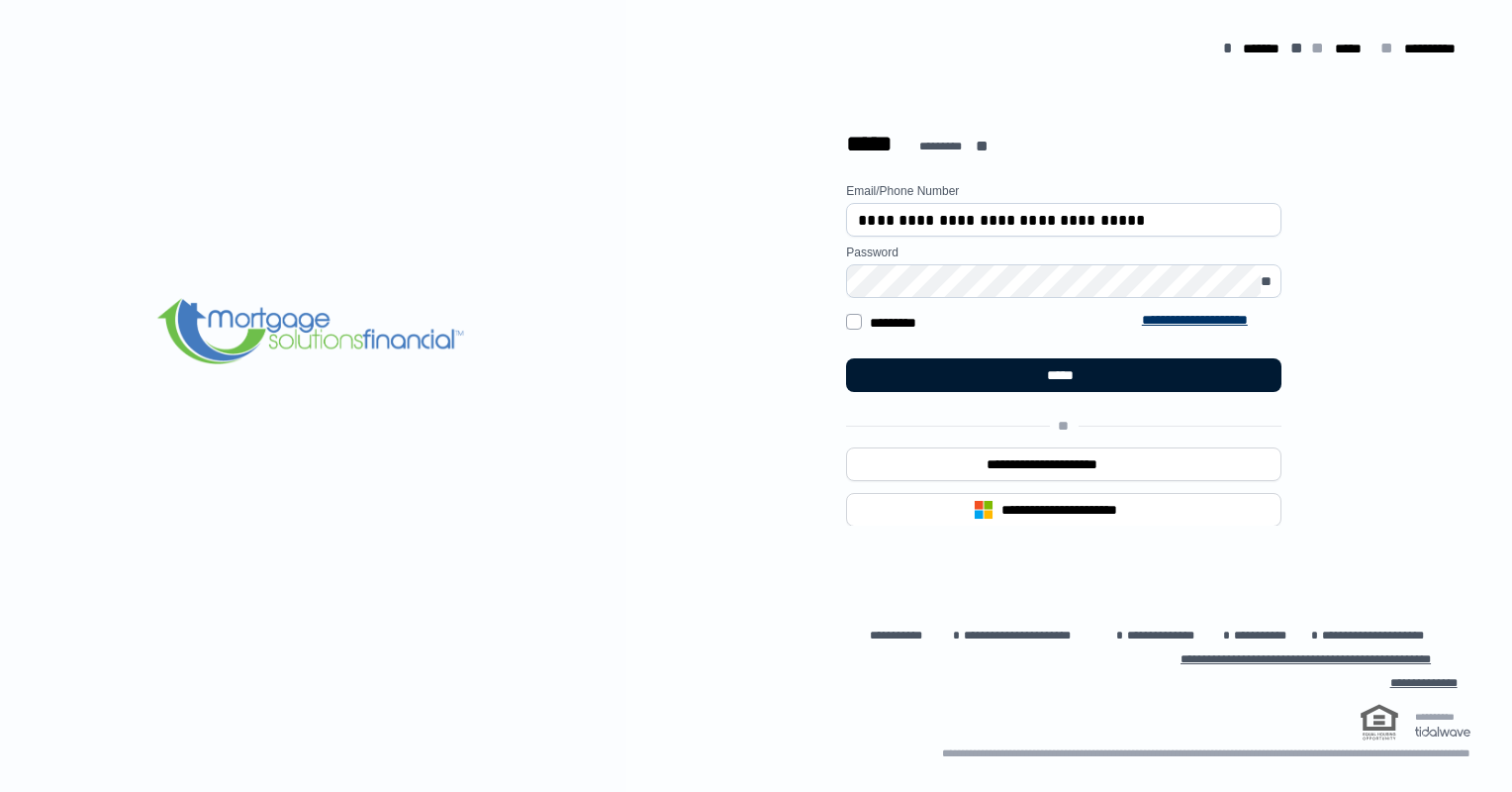 click on "*****" at bounding box center [1064, 375] 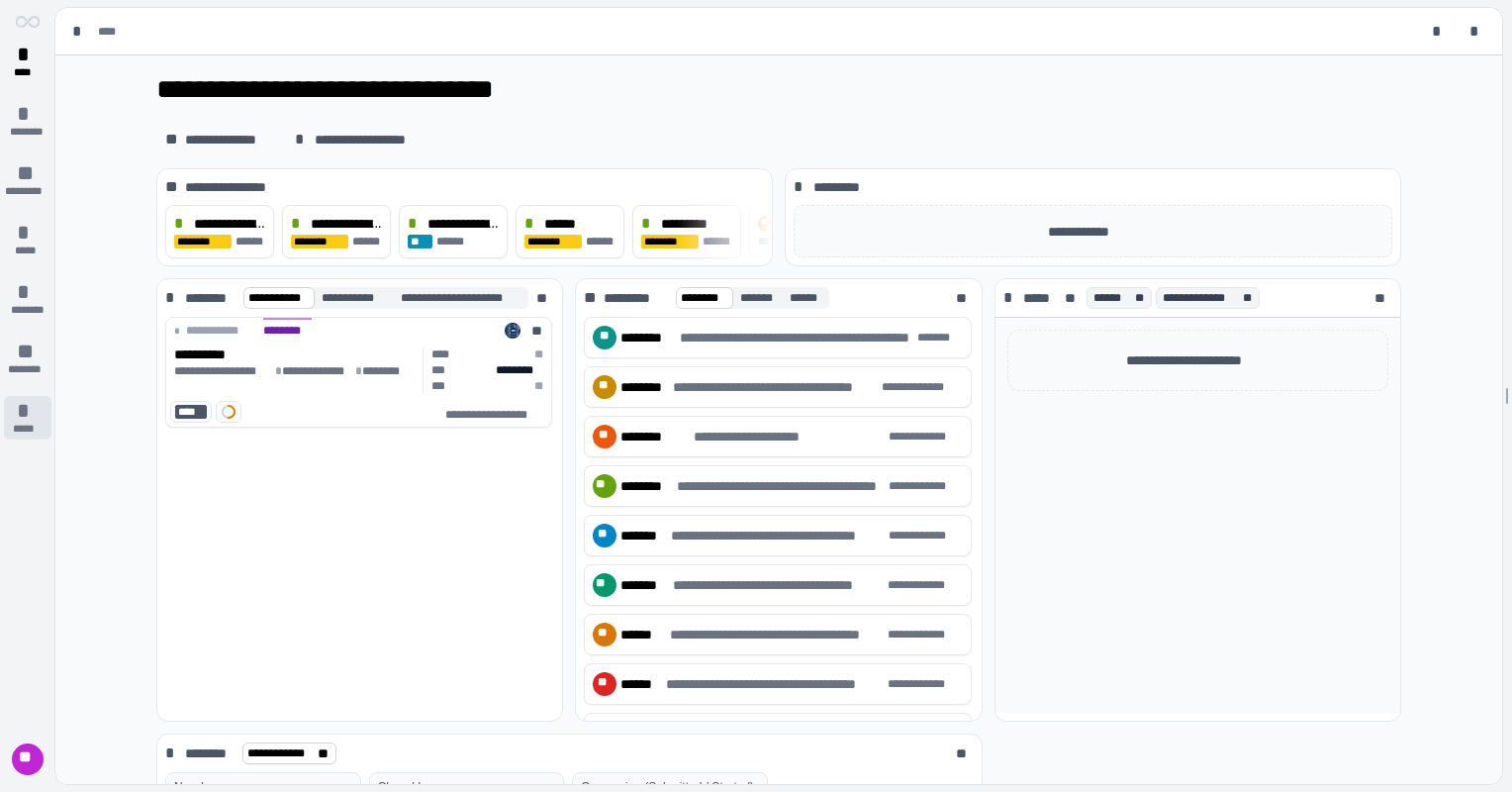 click on "*****" at bounding box center (28, 429) 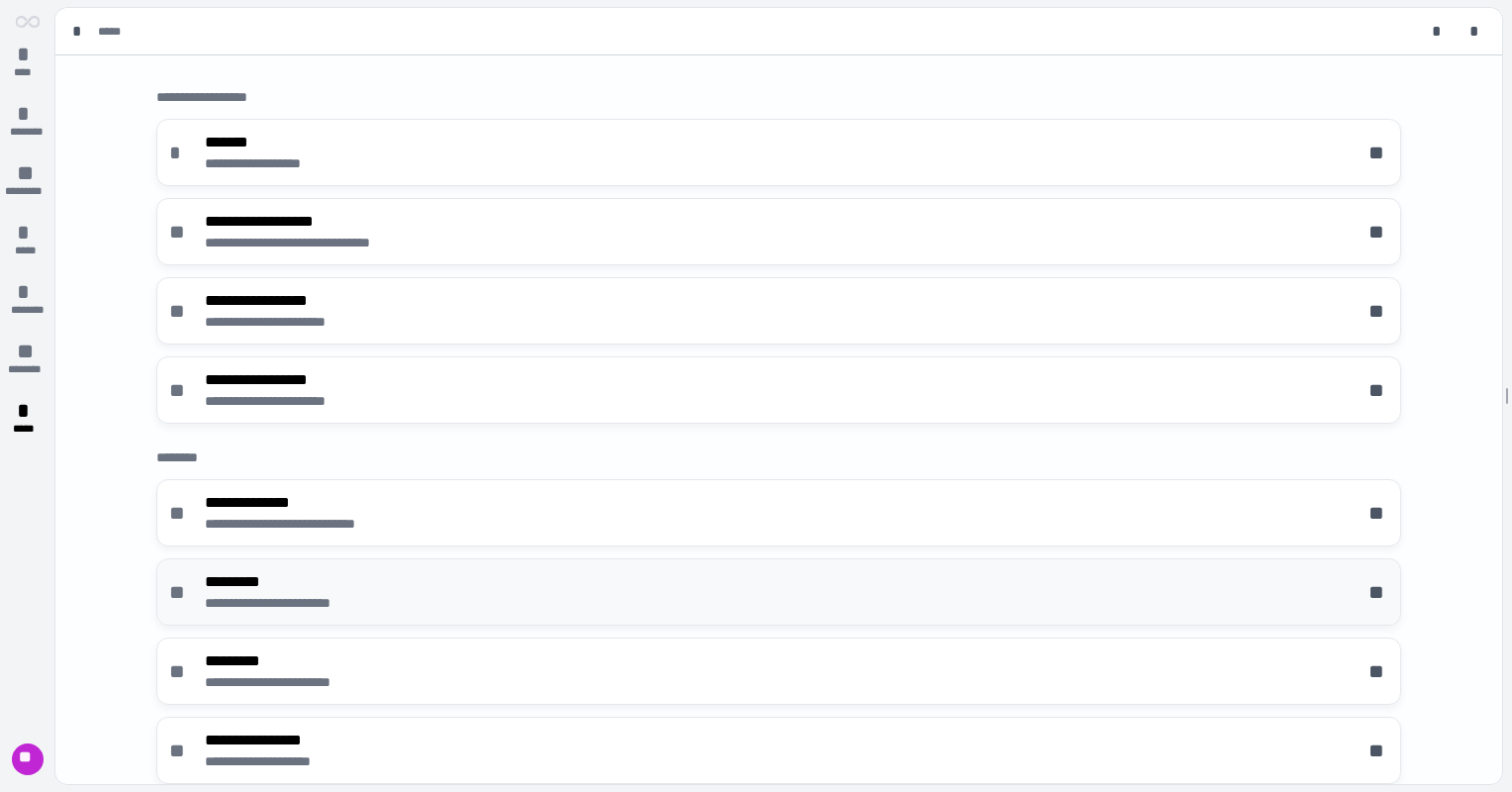 click on "**********" at bounding box center [779, 592] 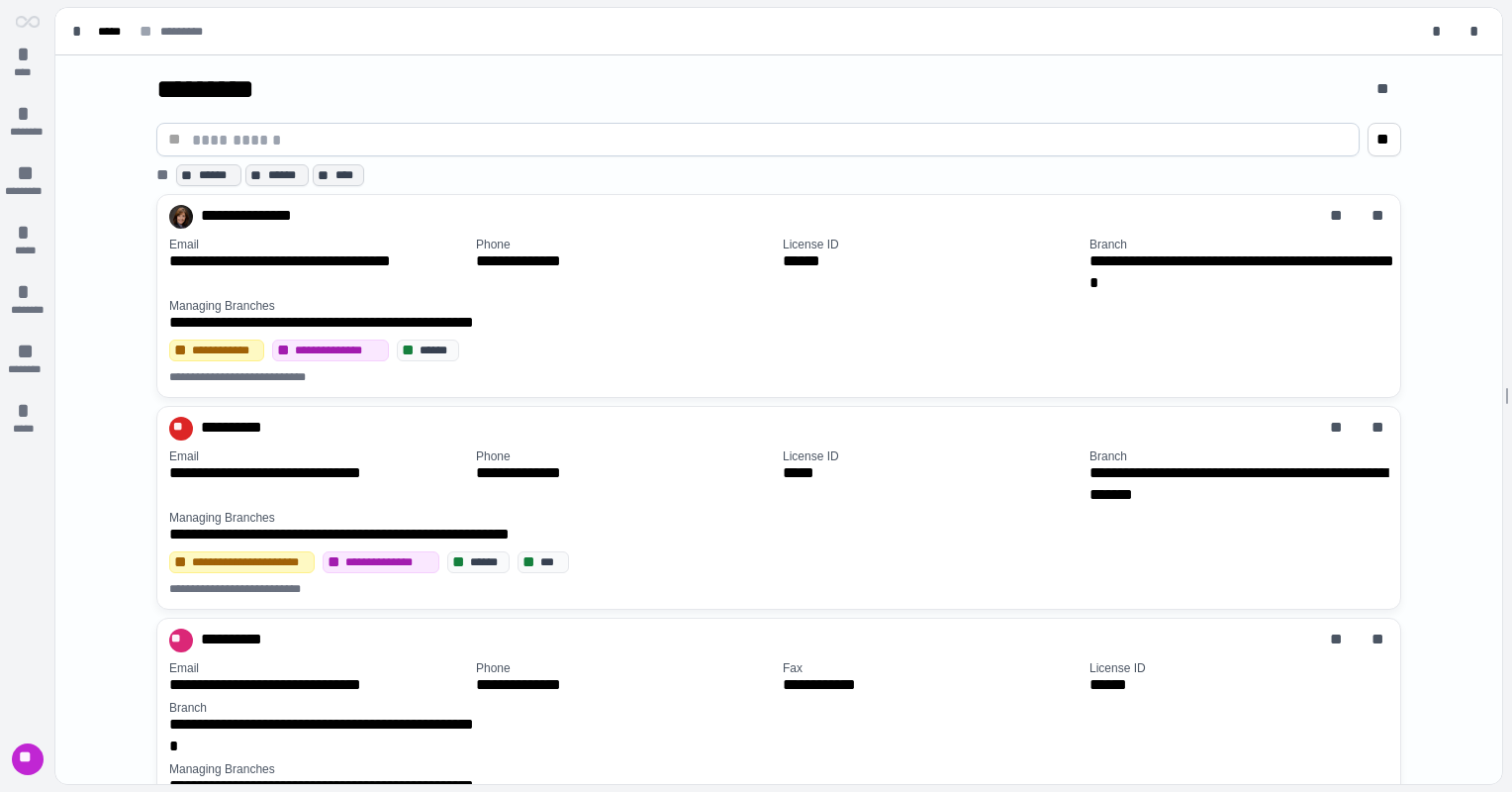 click on "**" at bounding box center (758, 136) 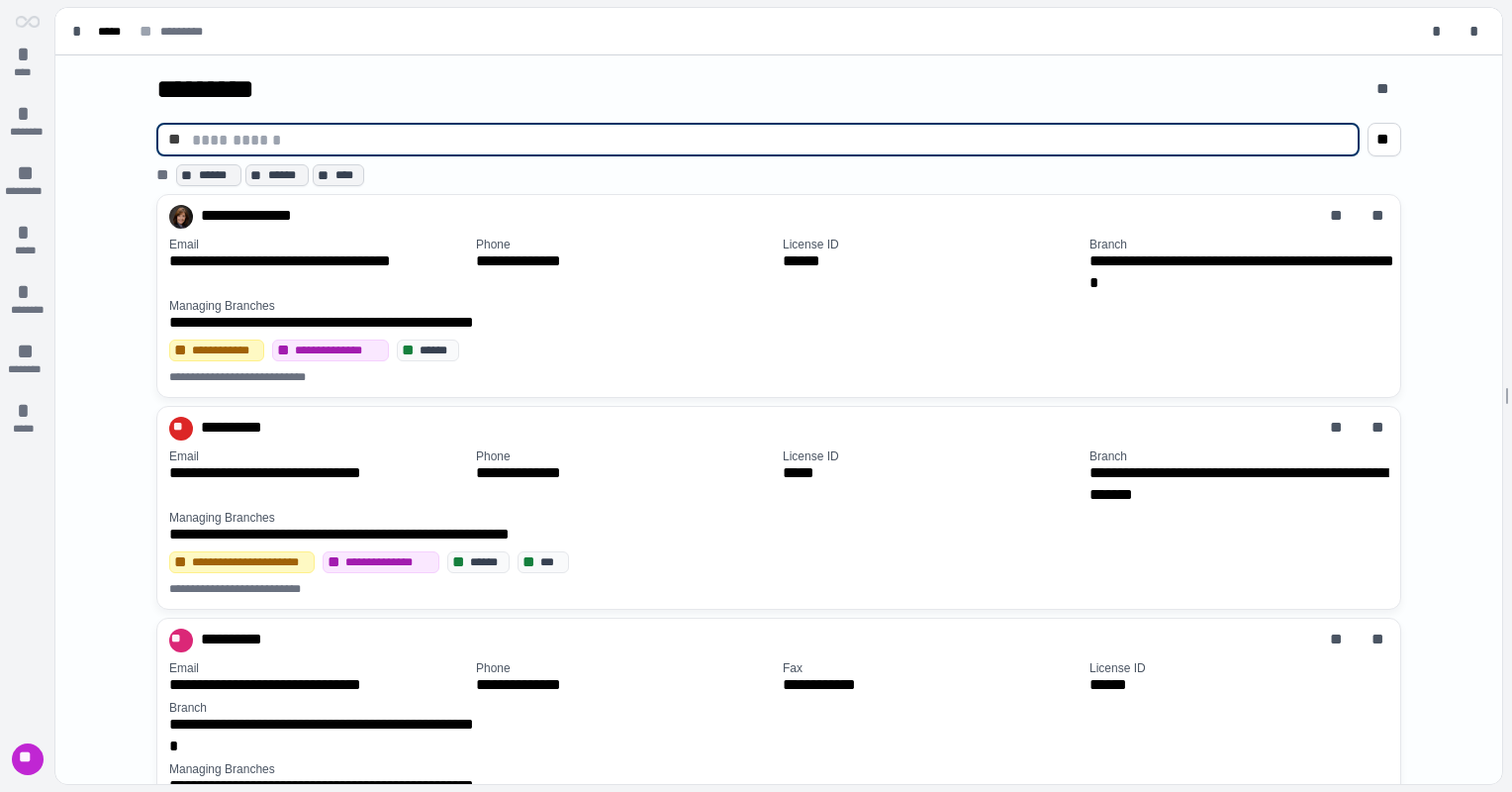 click at bounding box center (770, 140) 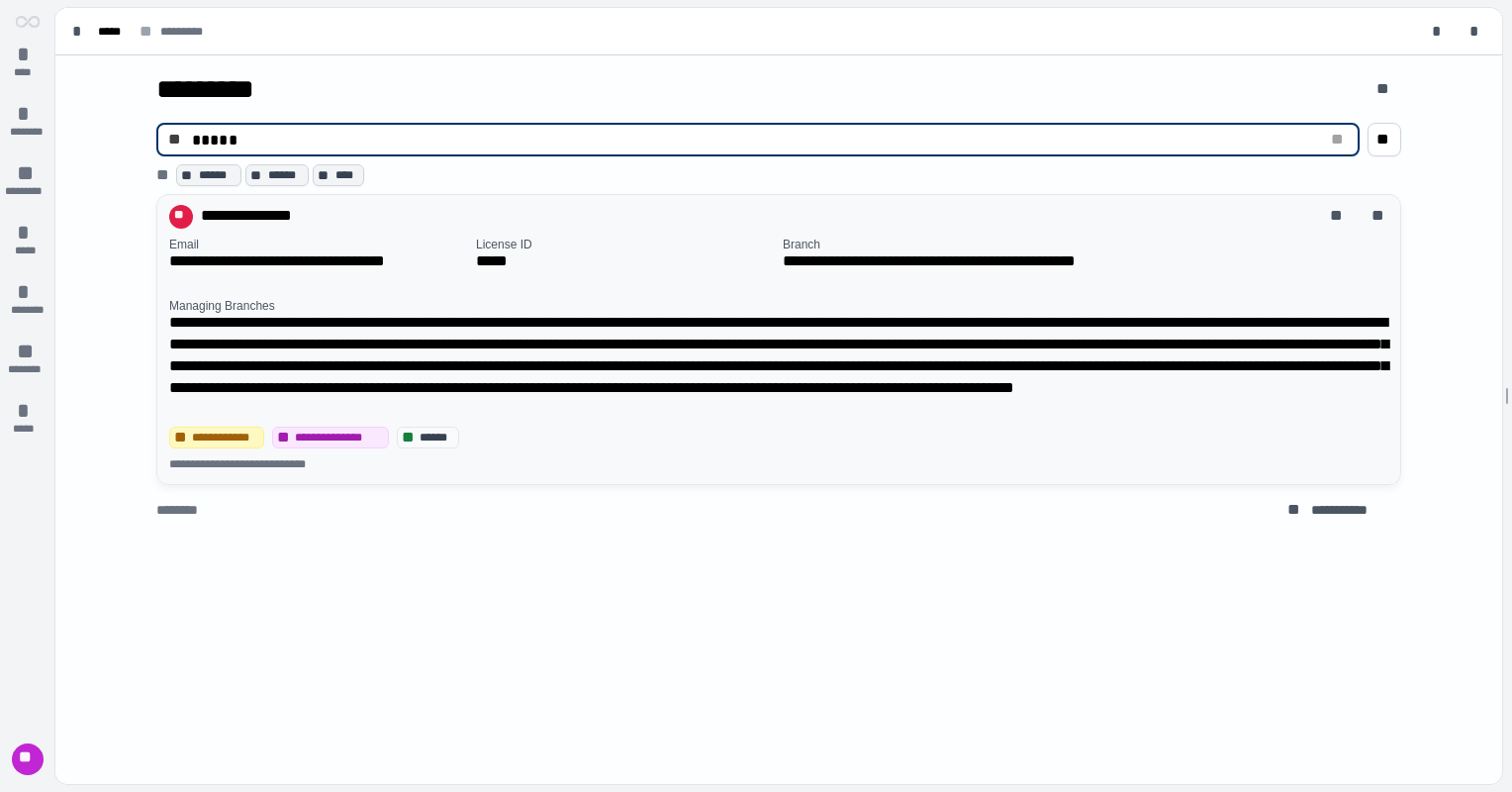 type on "*****" 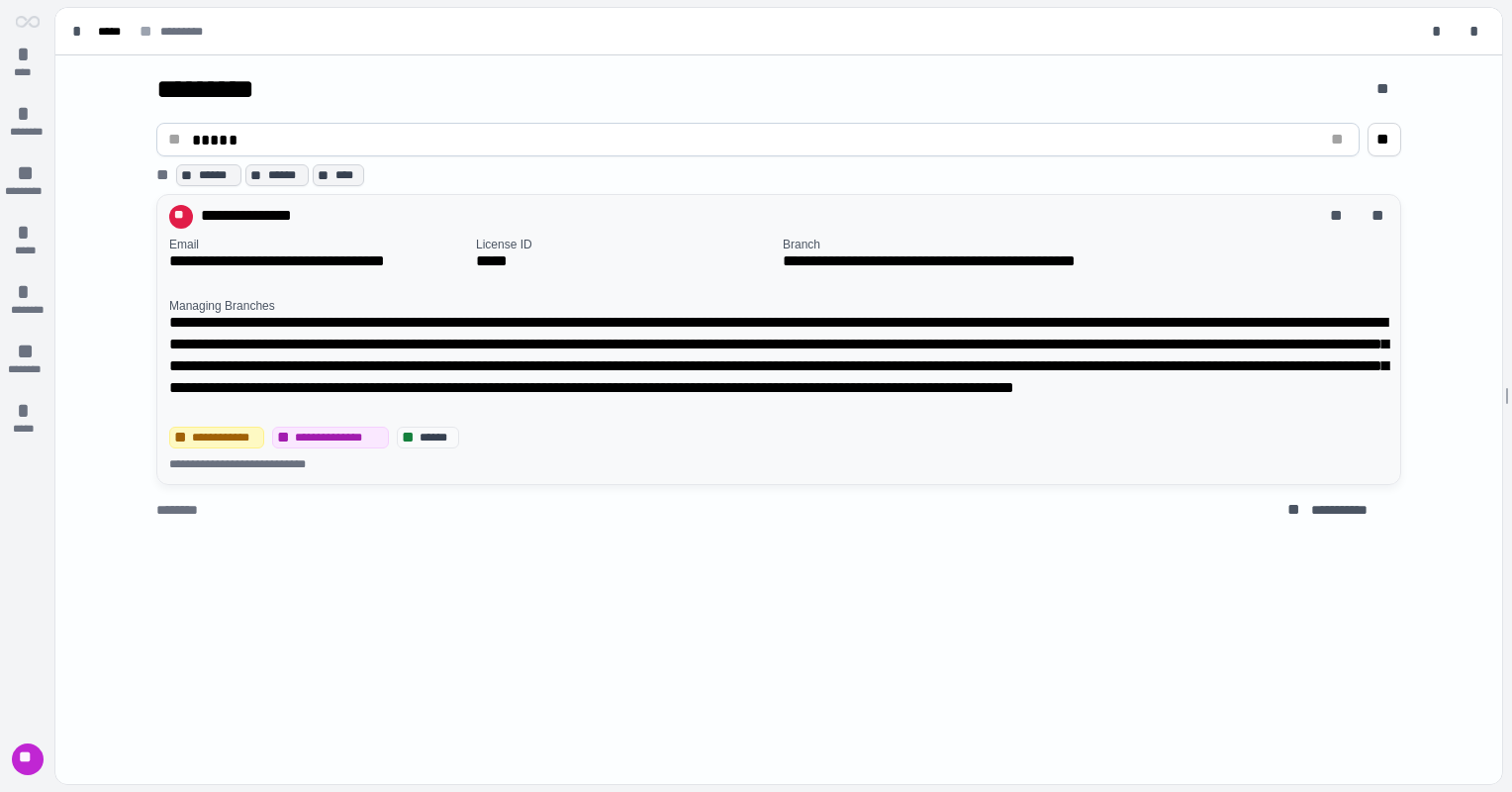 click on "**********" at bounding box center [783, 217] 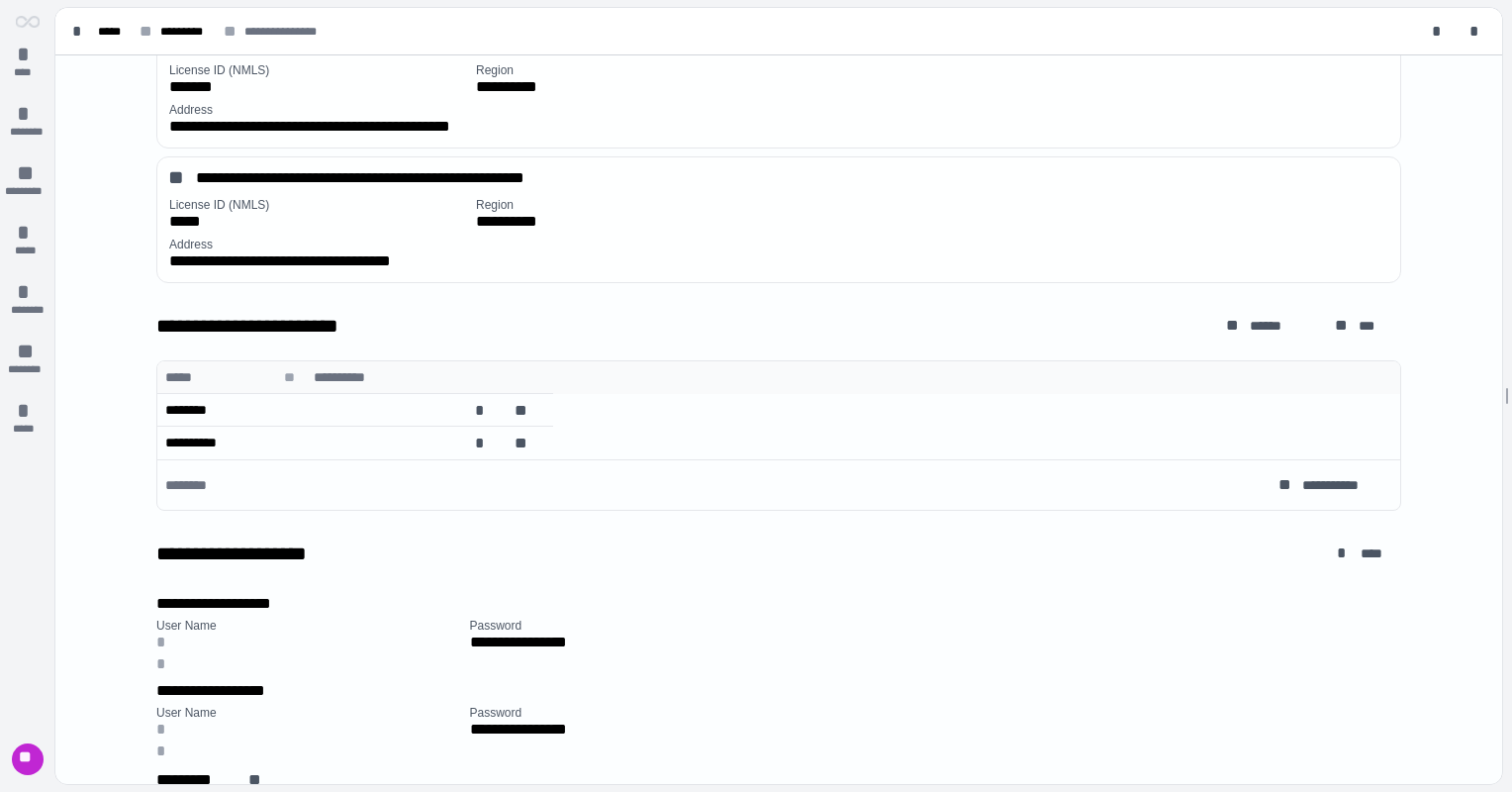scroll, scrollTop: 2530, scrollLeft: 0, axis: vertical 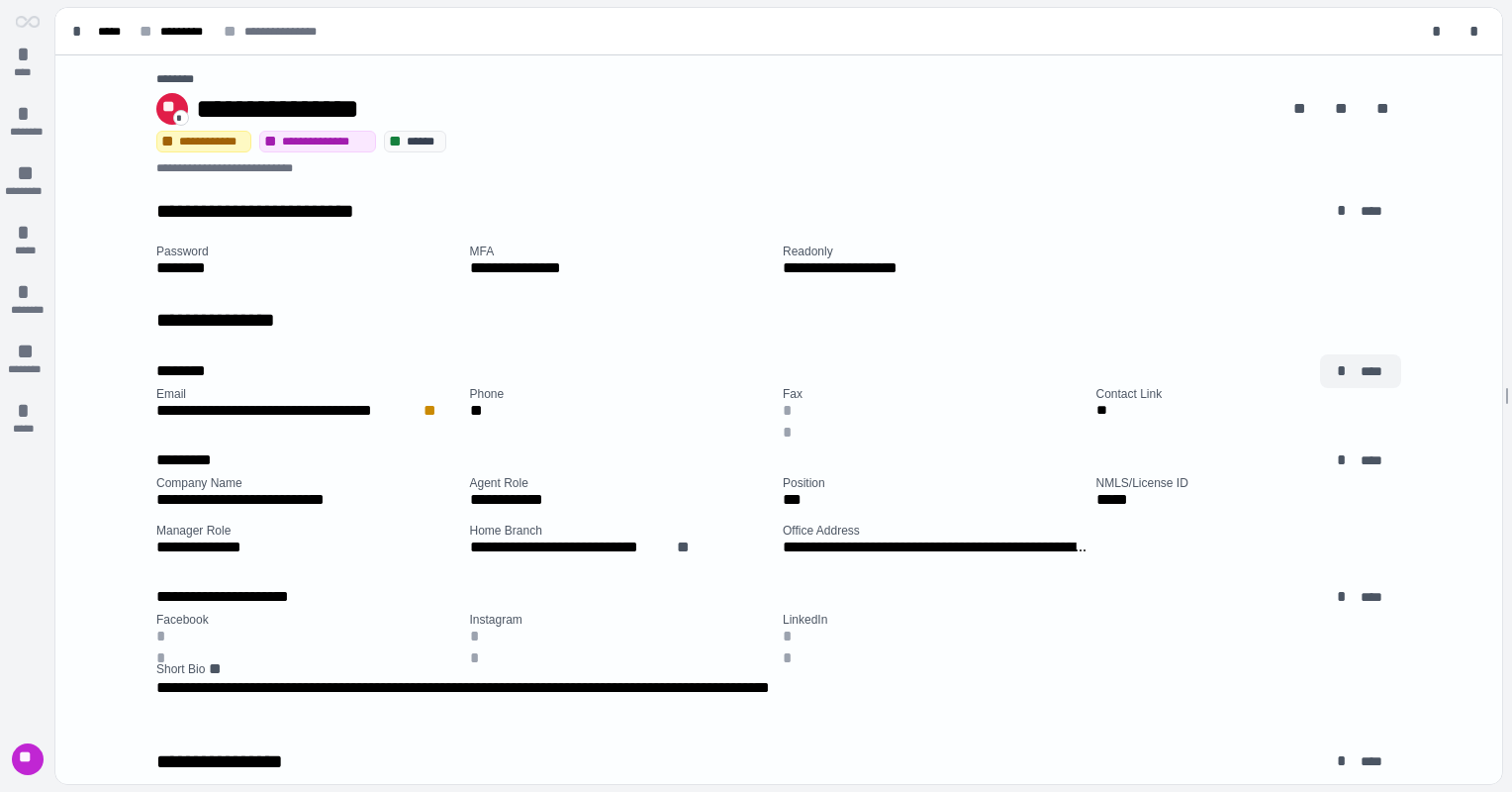click on "****" at bounding box center (1372, 371) 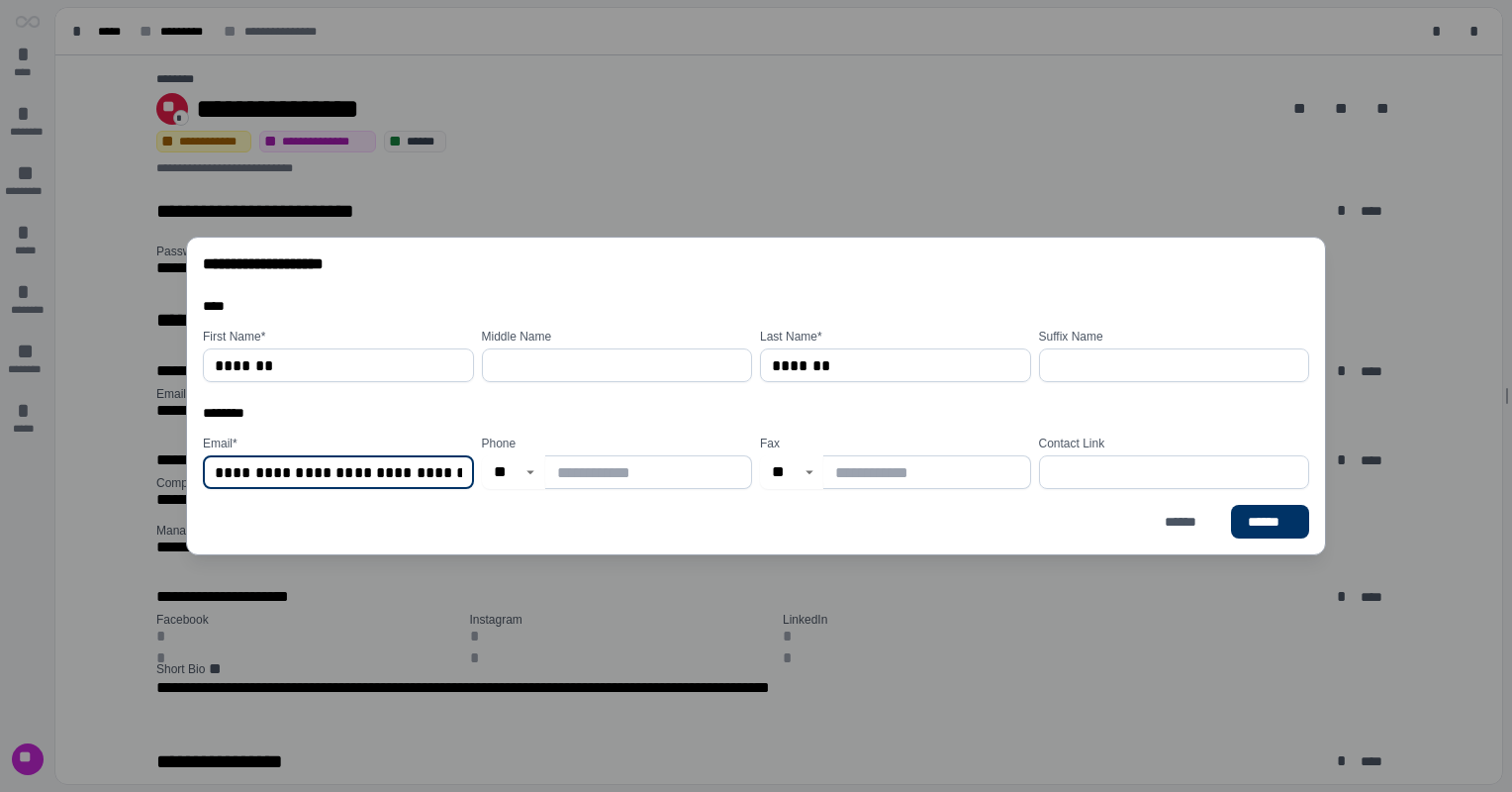 click on "**********" at bounding box center [338, 472] 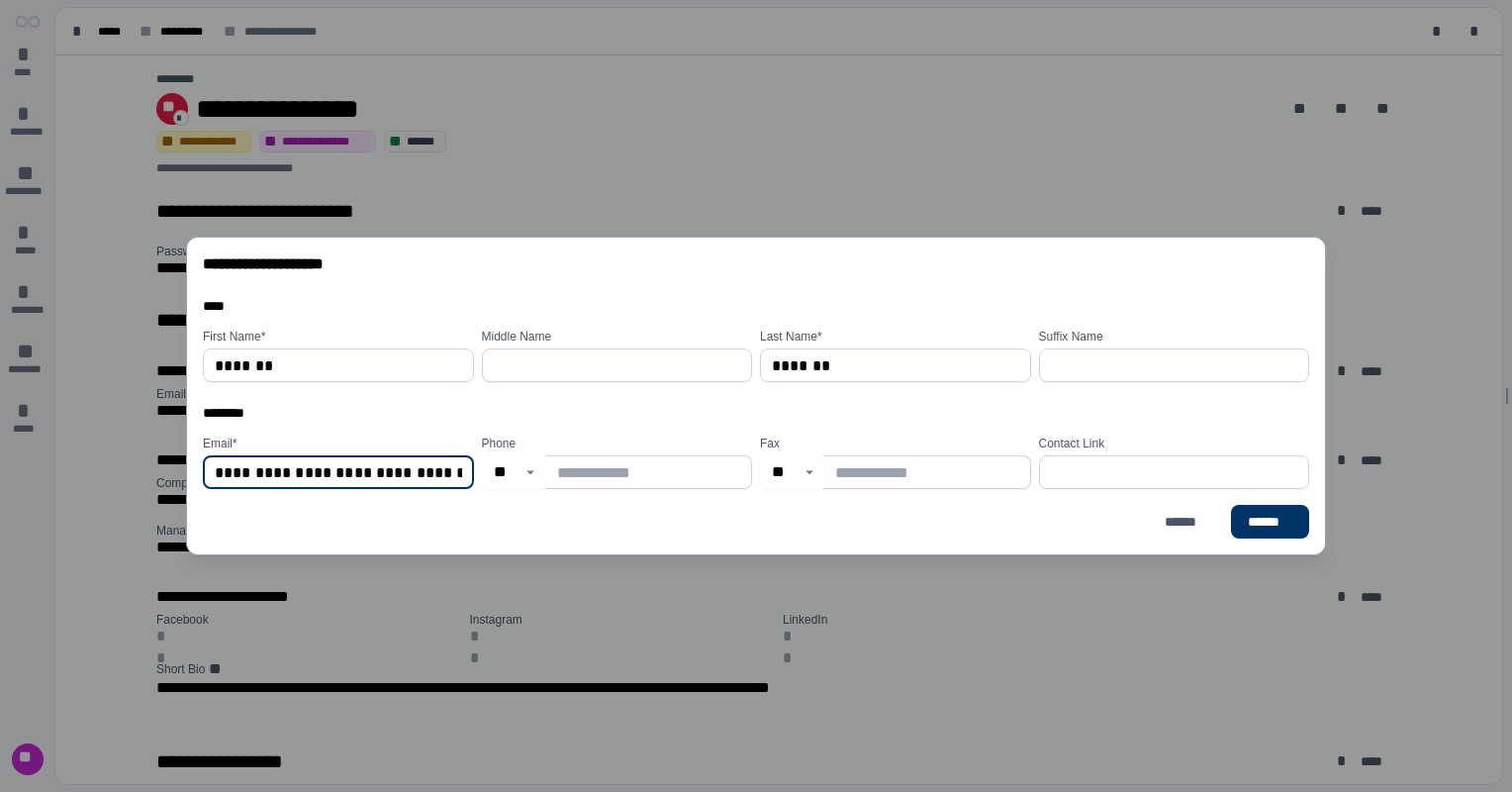 scroll, scrollTop: 0, scrollLeft: 26, axis: horizontal 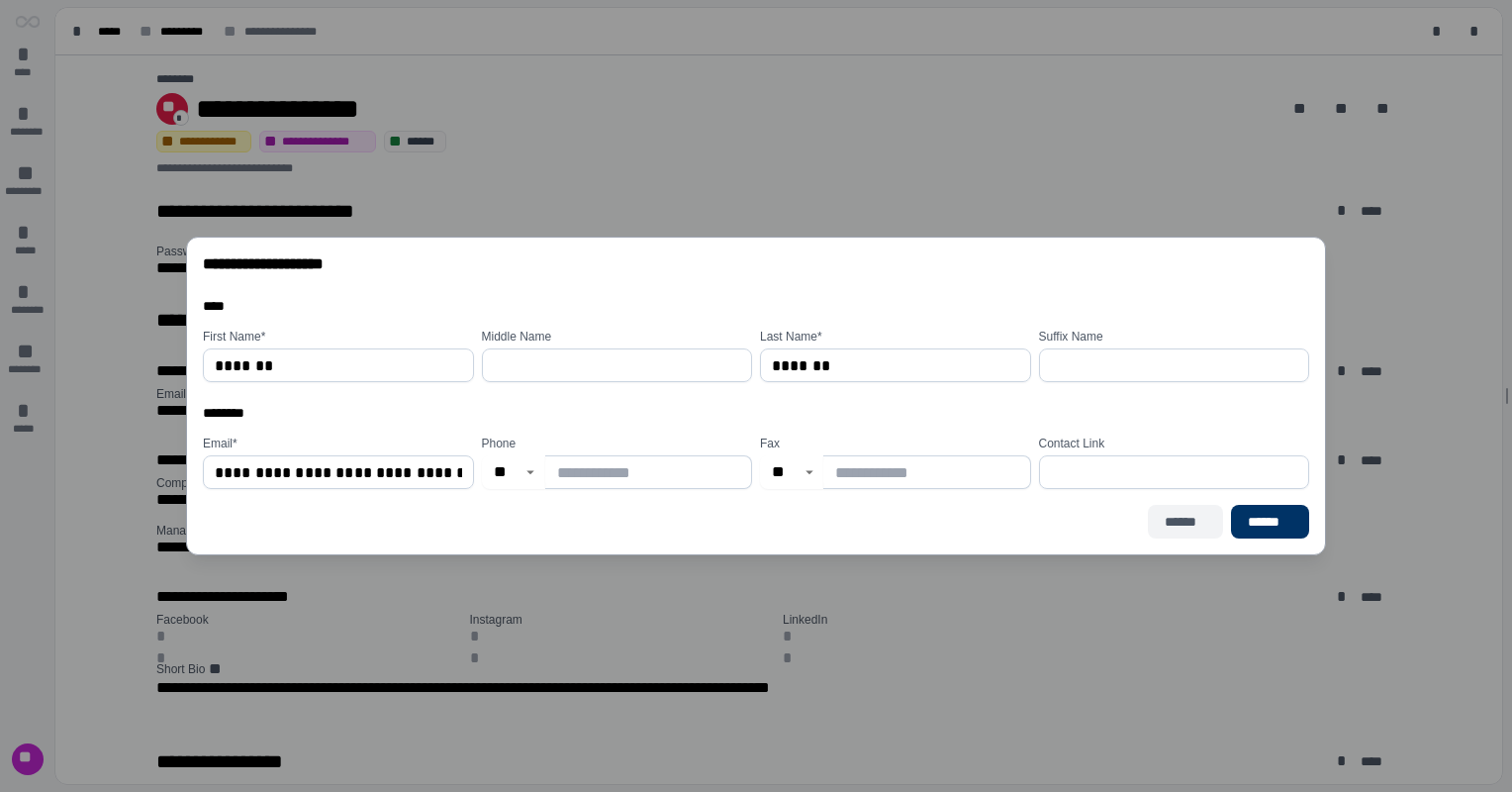 click on "******" at bounding box center (1185, 522) 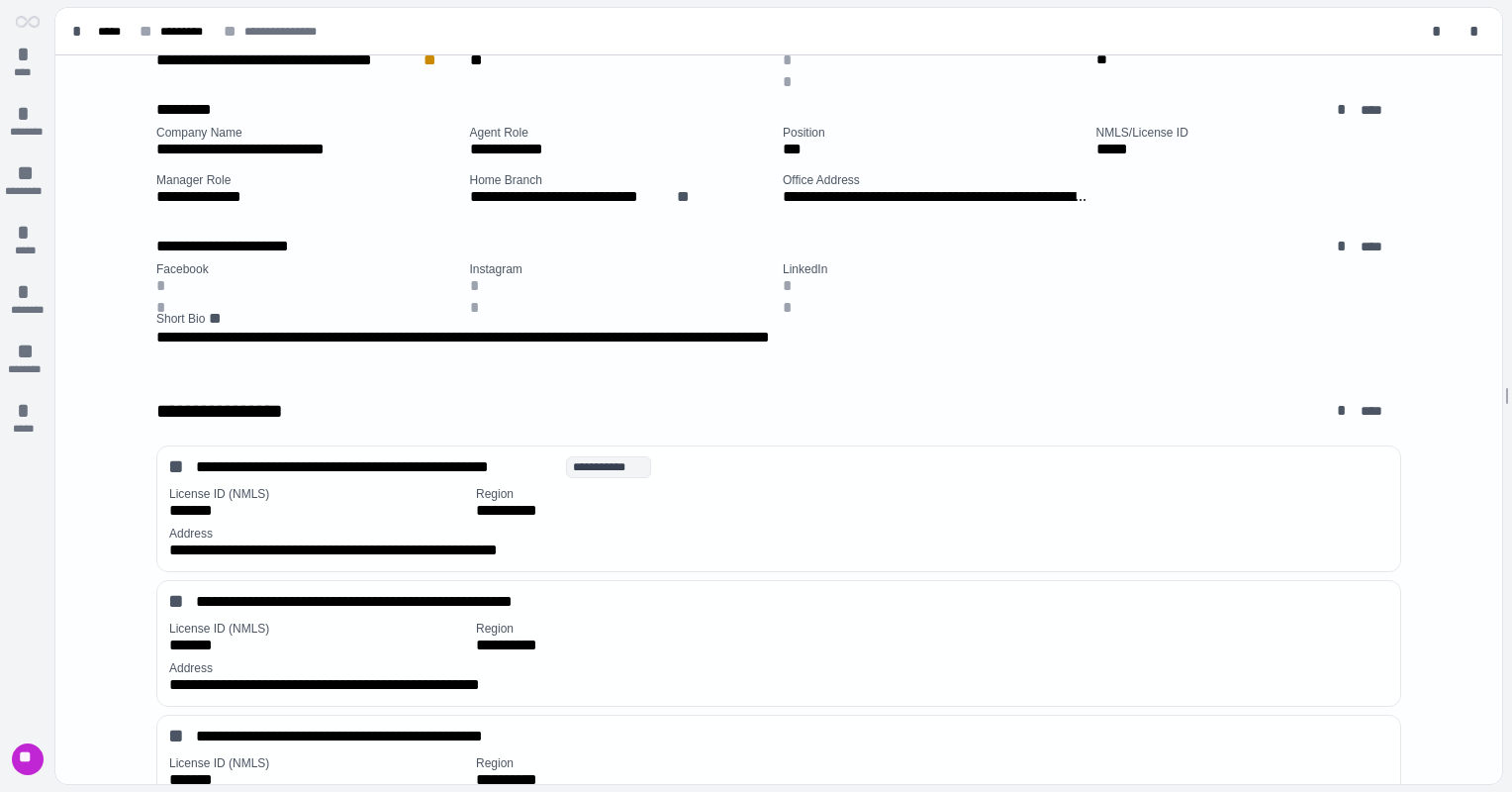scroll, scrollTop: 421, scrollLeft: 0, axis: vertical 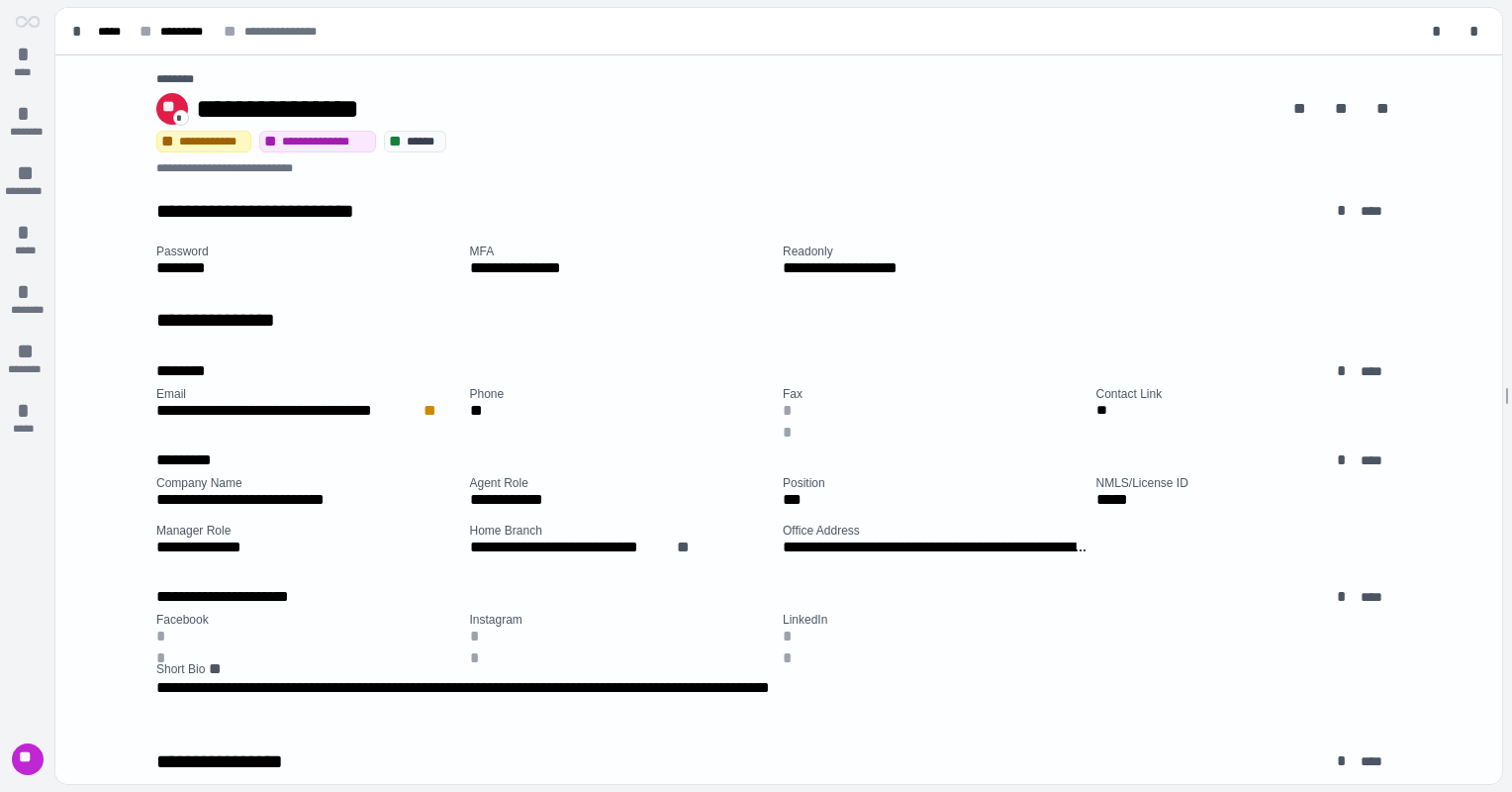 click on "* **** * ******** ** ********* * ***** * ******** ** ******** * ***** **" at bounding box center (28, 396) 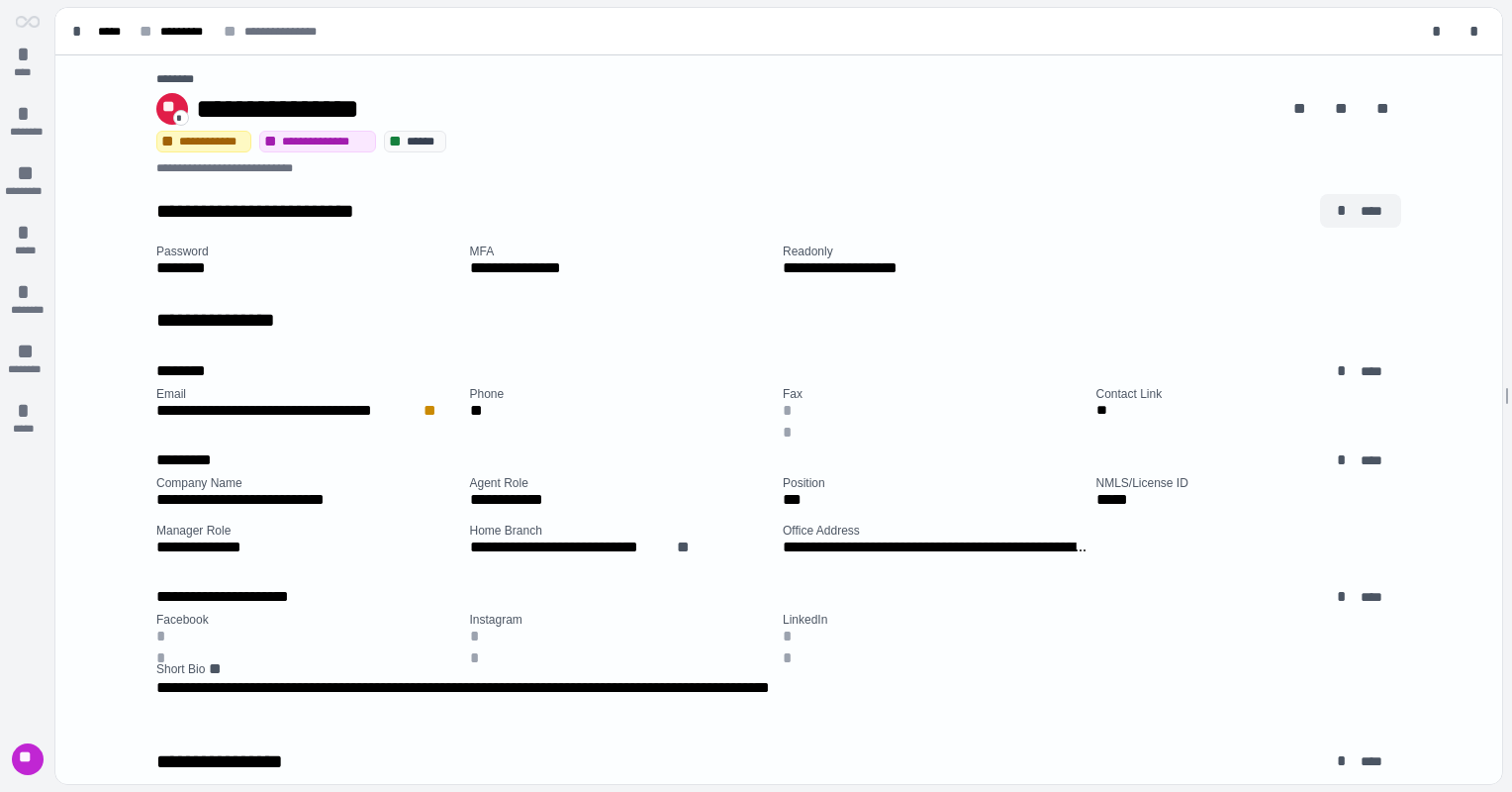 click on "****" at bounding box center (1372, 211) 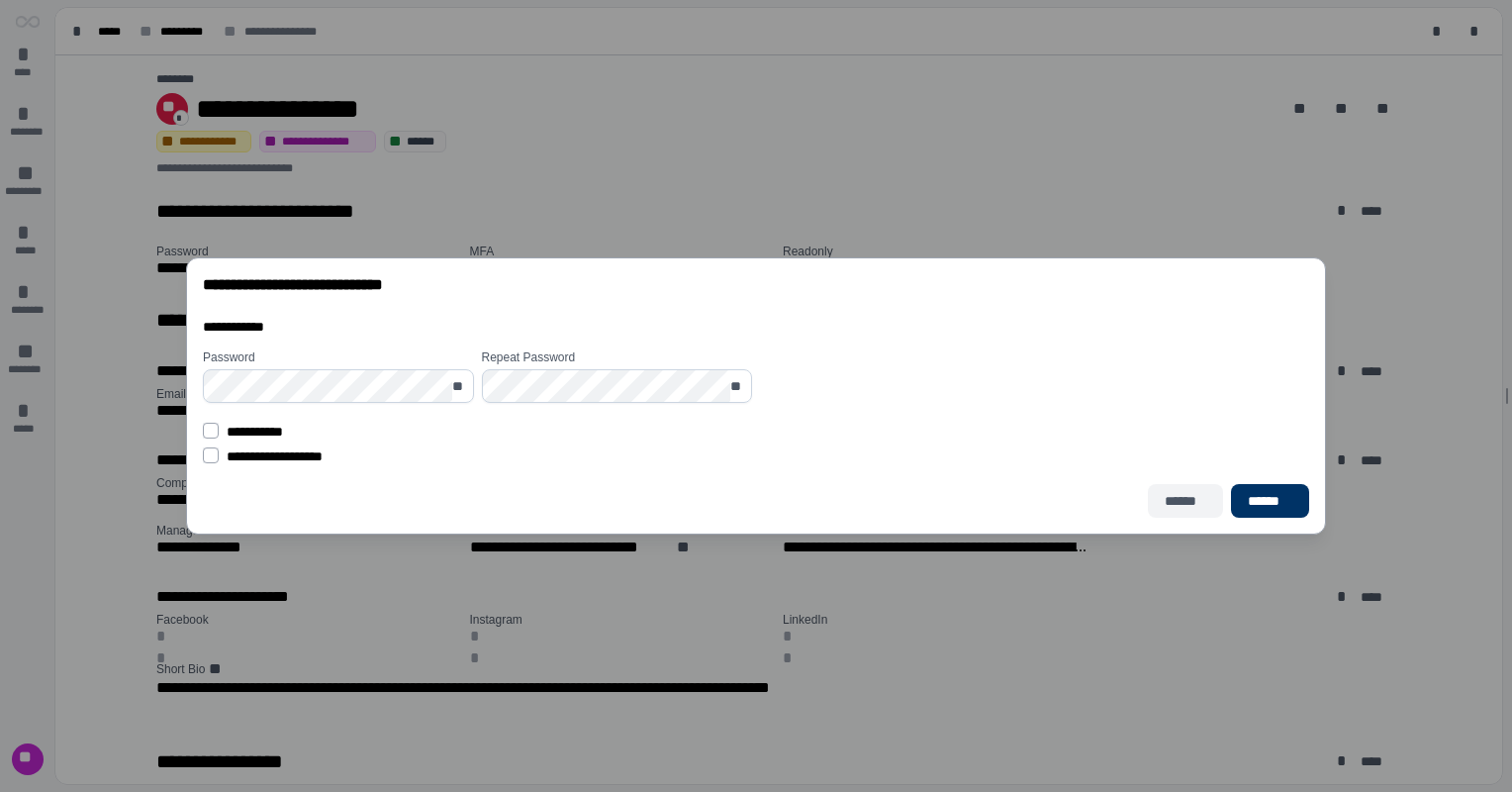 click on "******" at bounding box center [1185, 501] 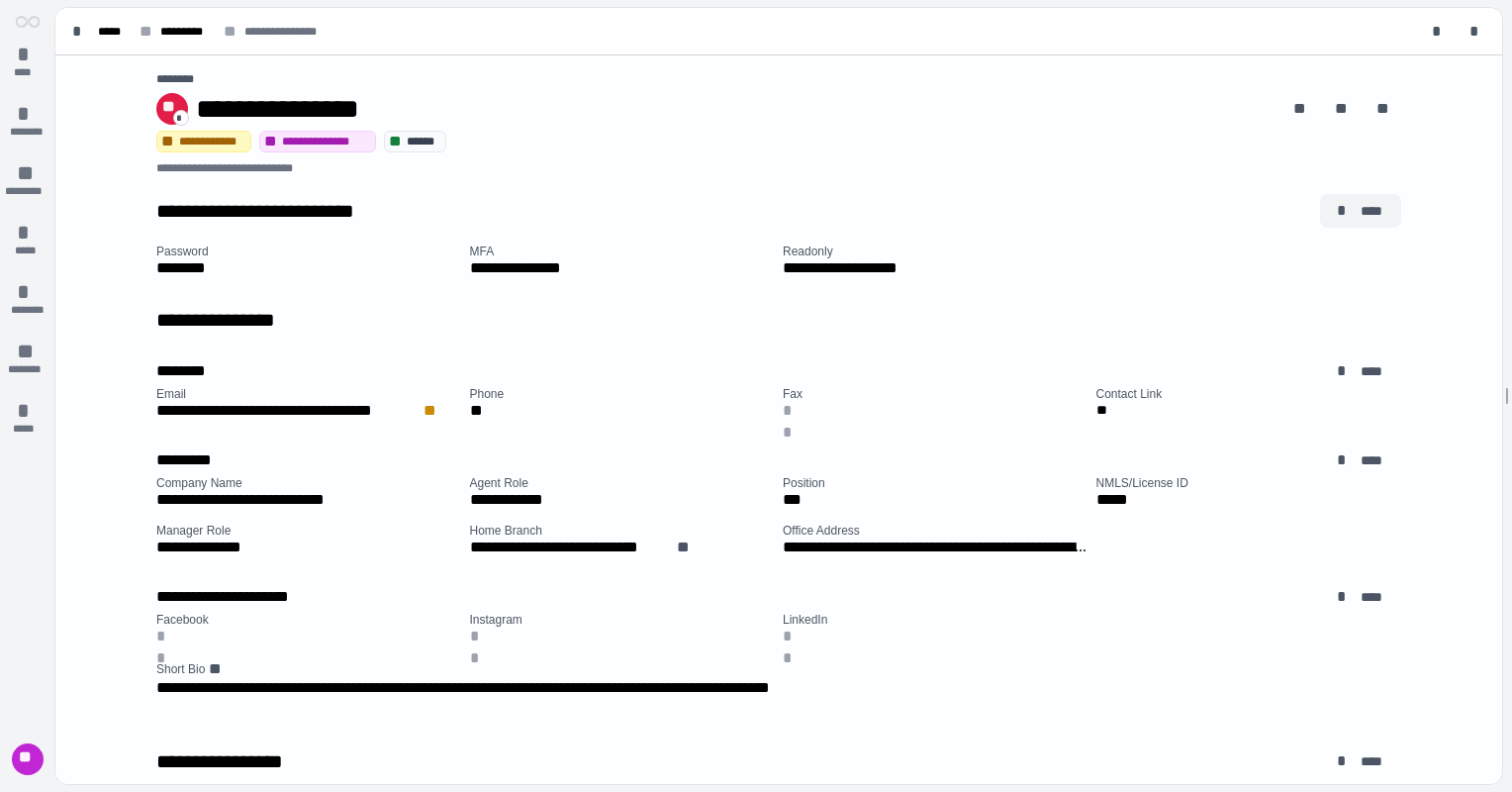 click on "*" at bounding box center [1345, 211] 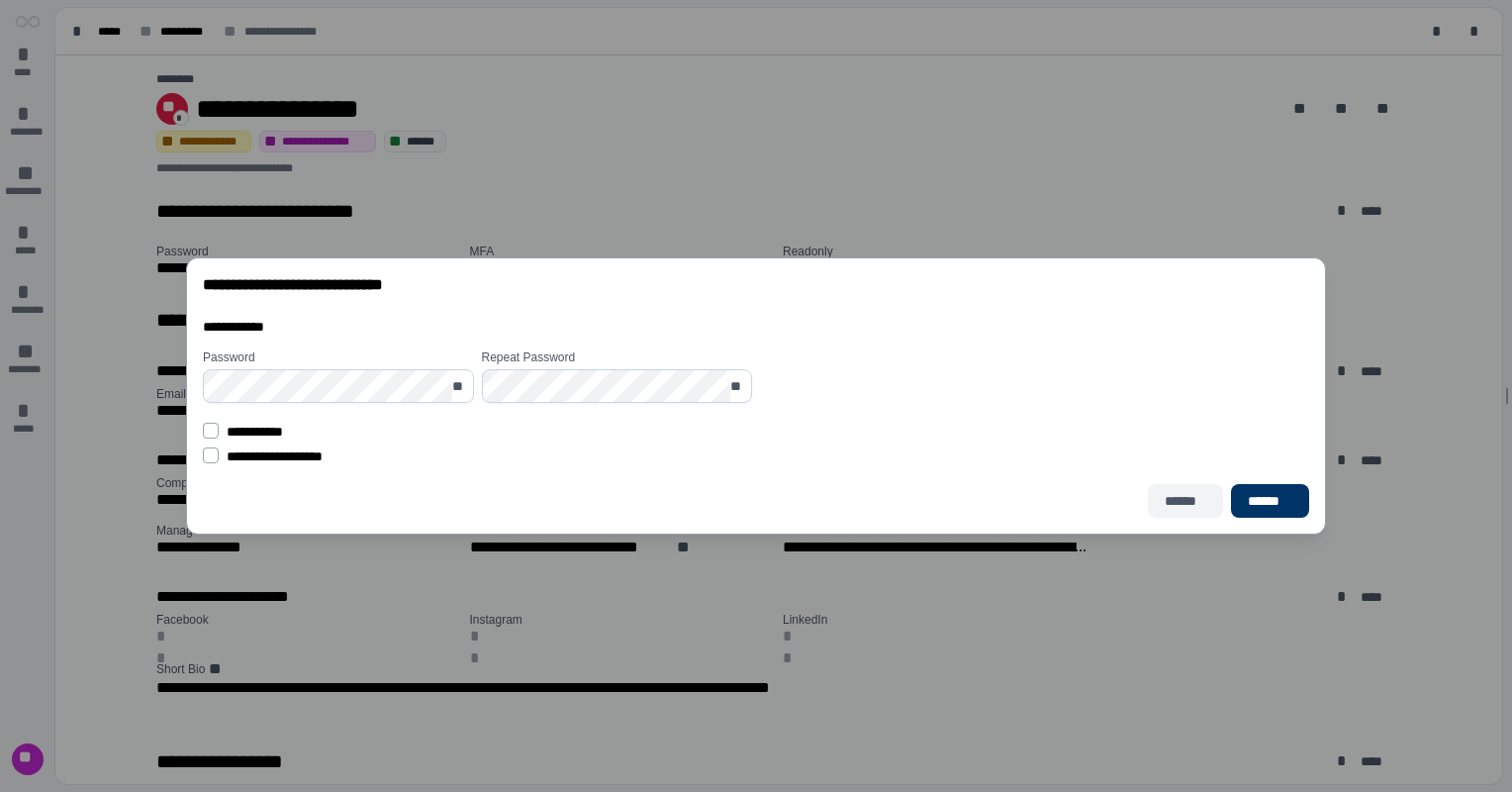click on "******" at bounding box center [1185, 501] 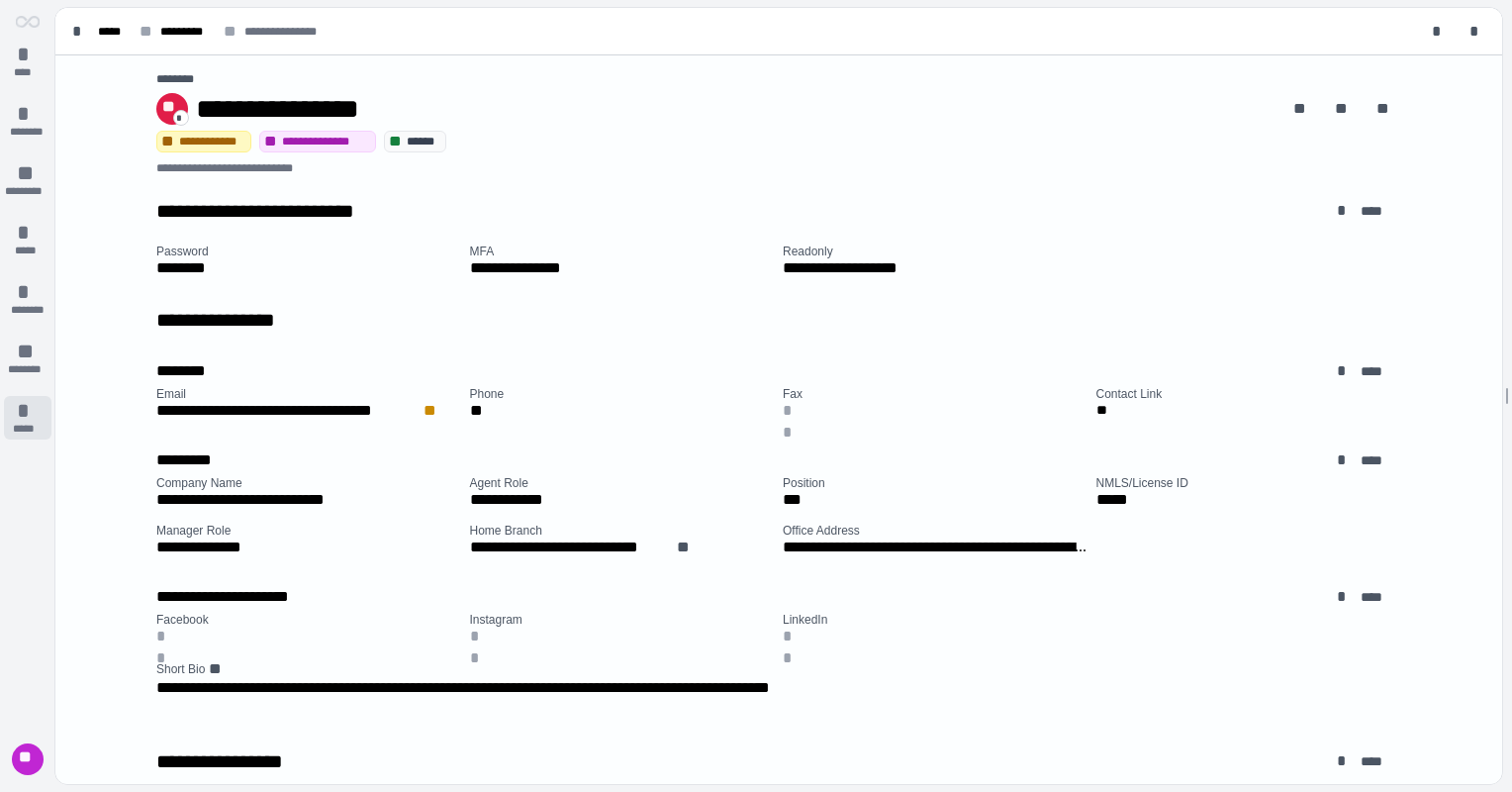 click on "* *****" at bounding box center [28, 418] 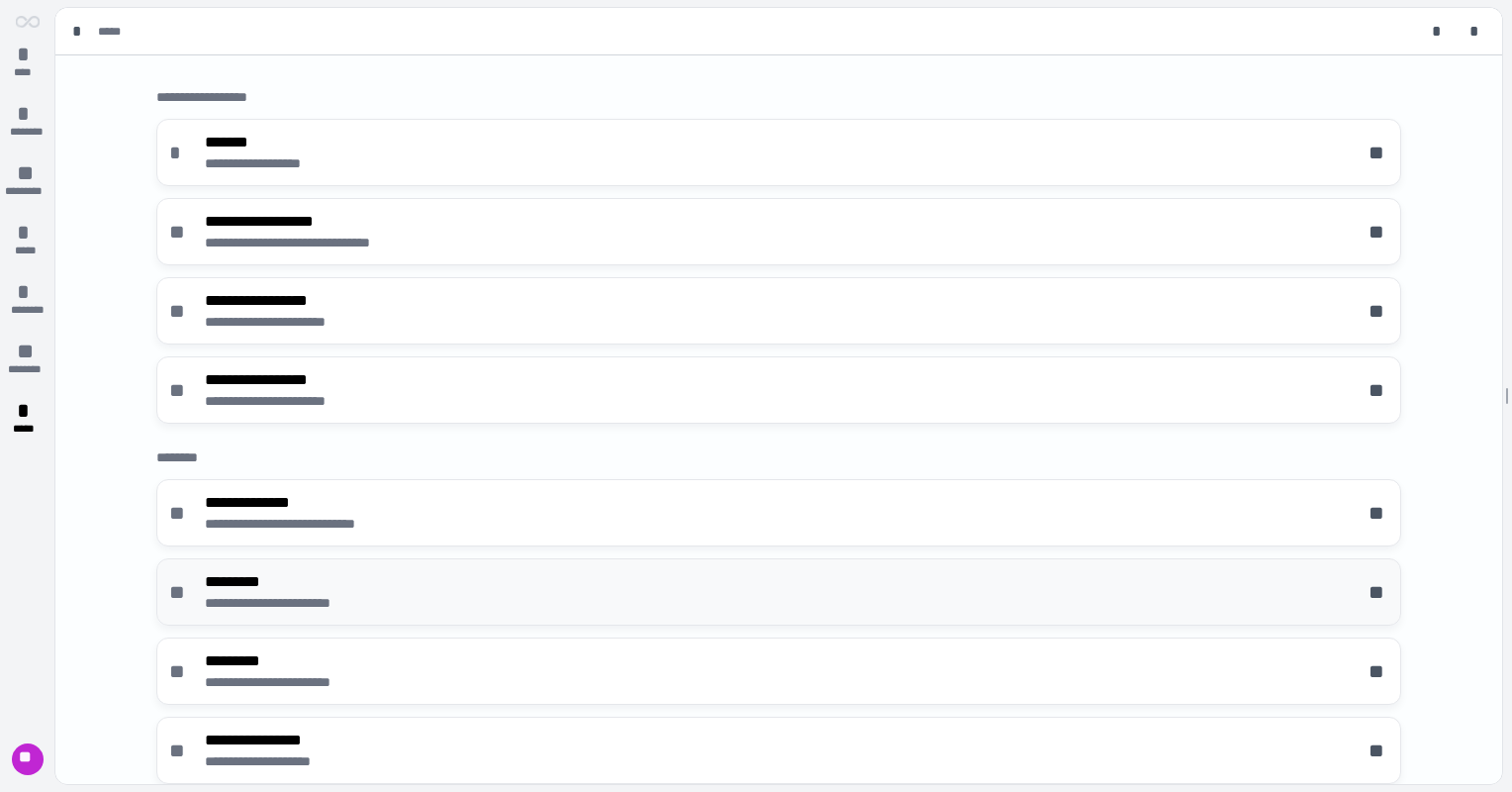 click on "**********" at bounding box center (779, 592) 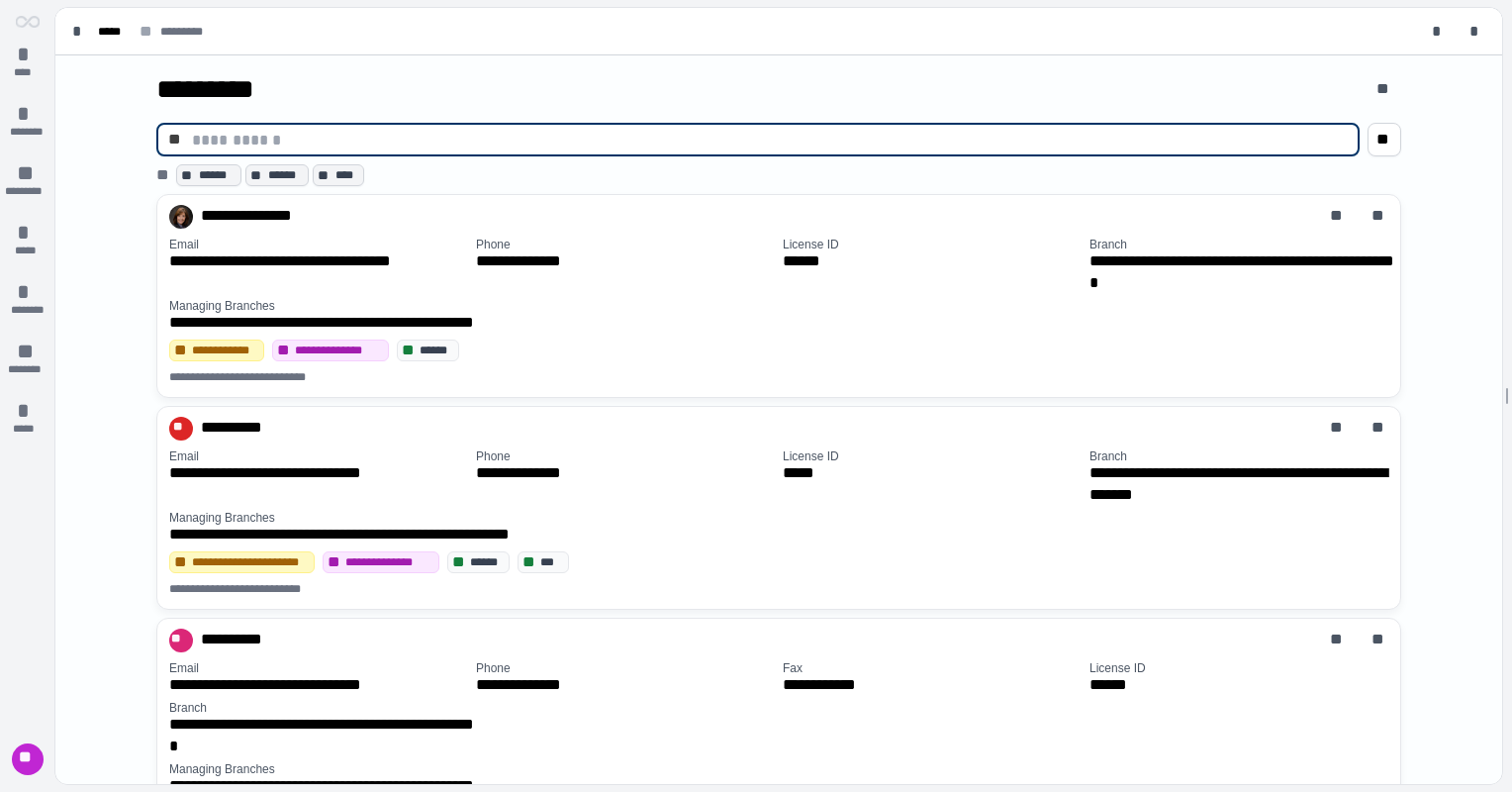 click at bounding box center [770, 140] 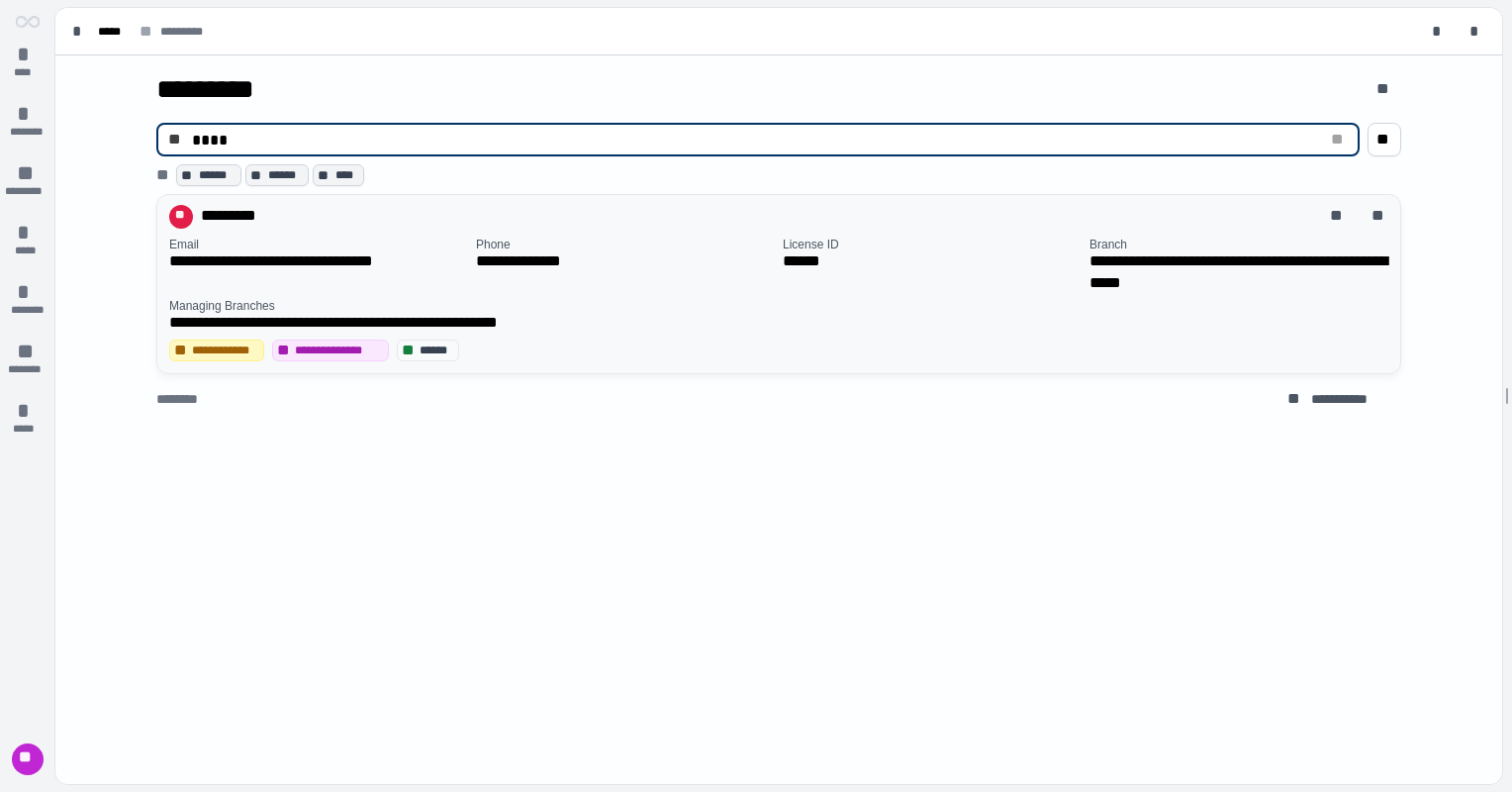 type on "****" 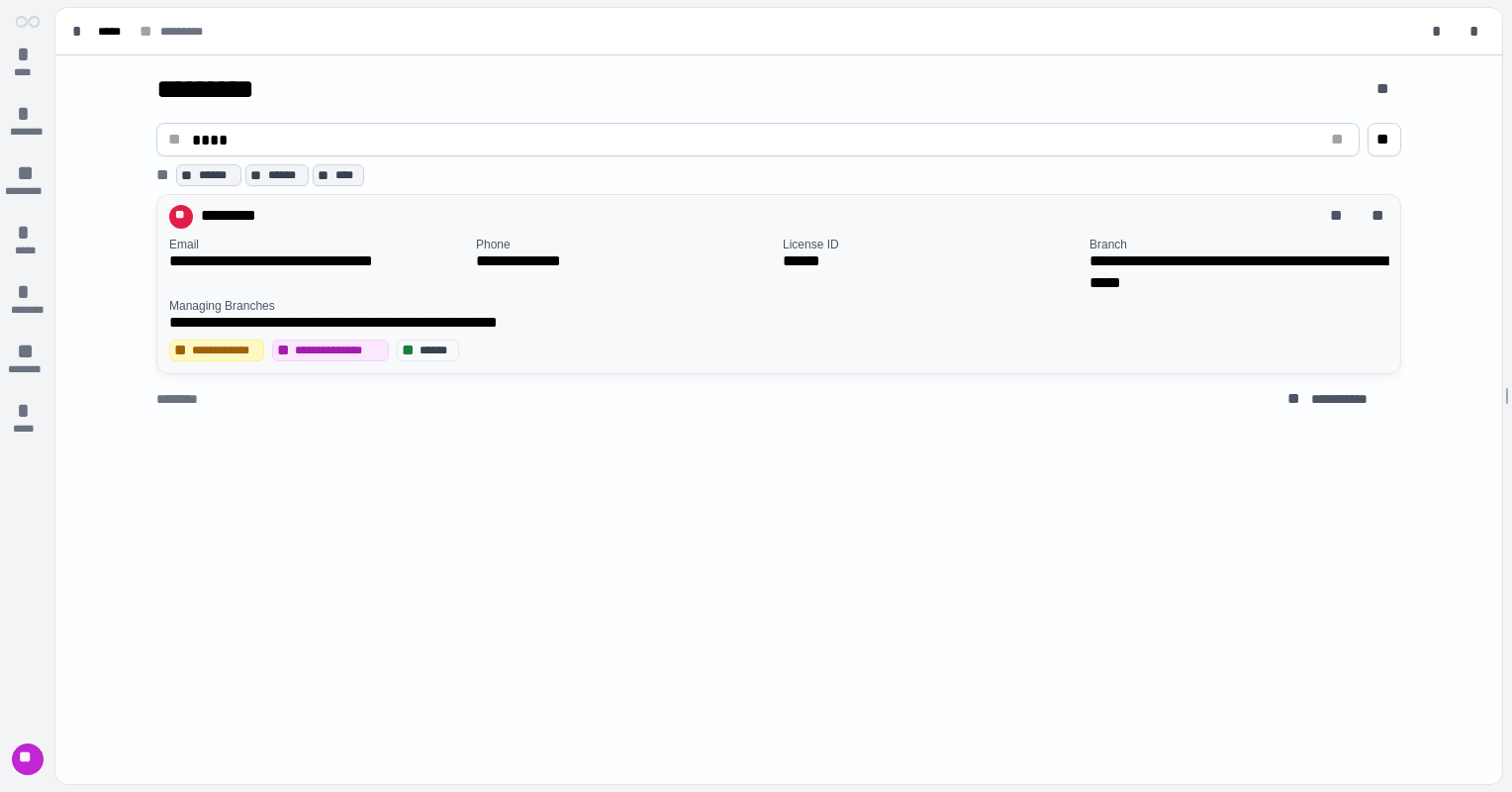click on "**********" at bounding box center (779, 316) 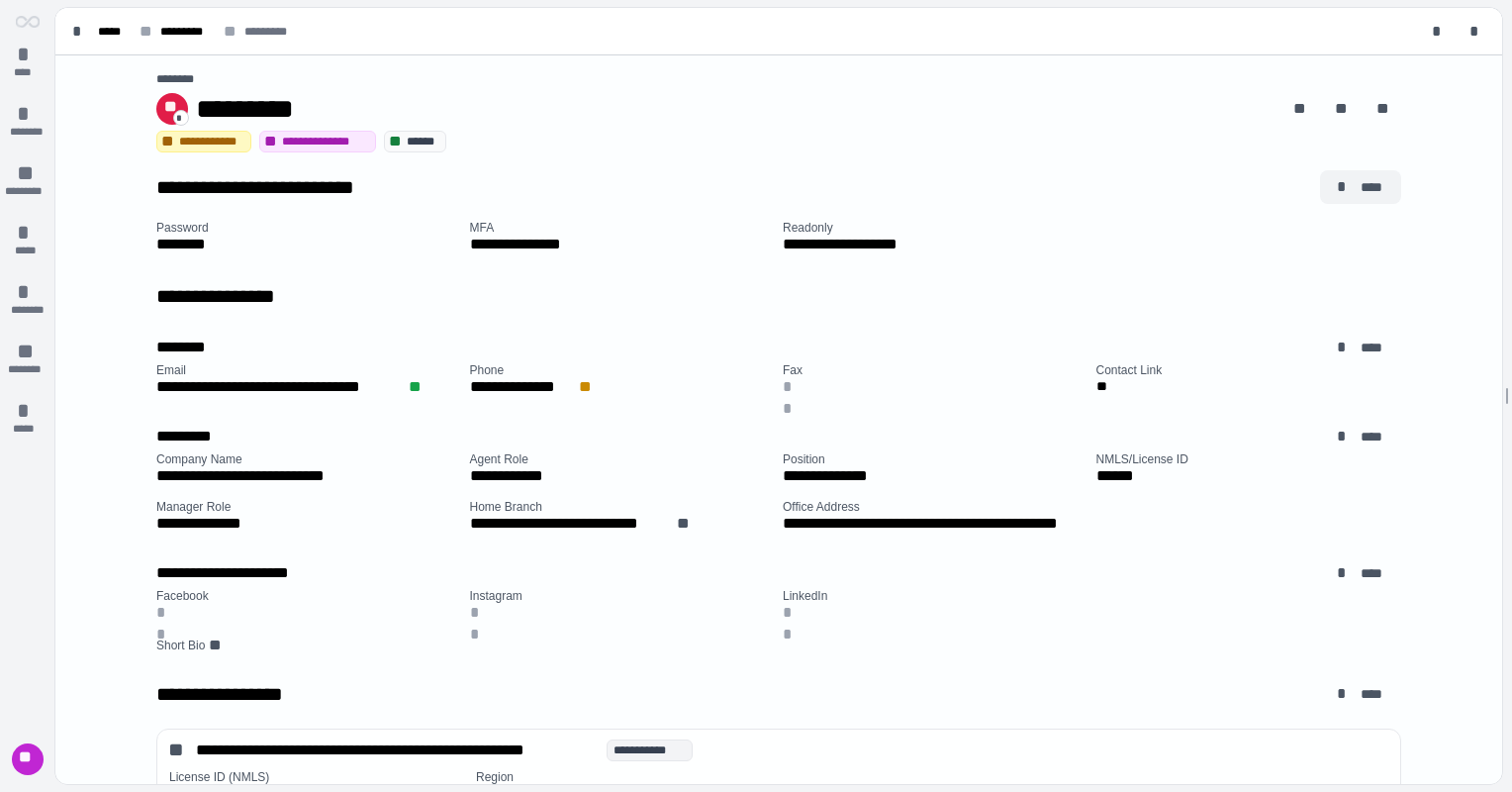 click on "****" at bounding box center (1372, 187) 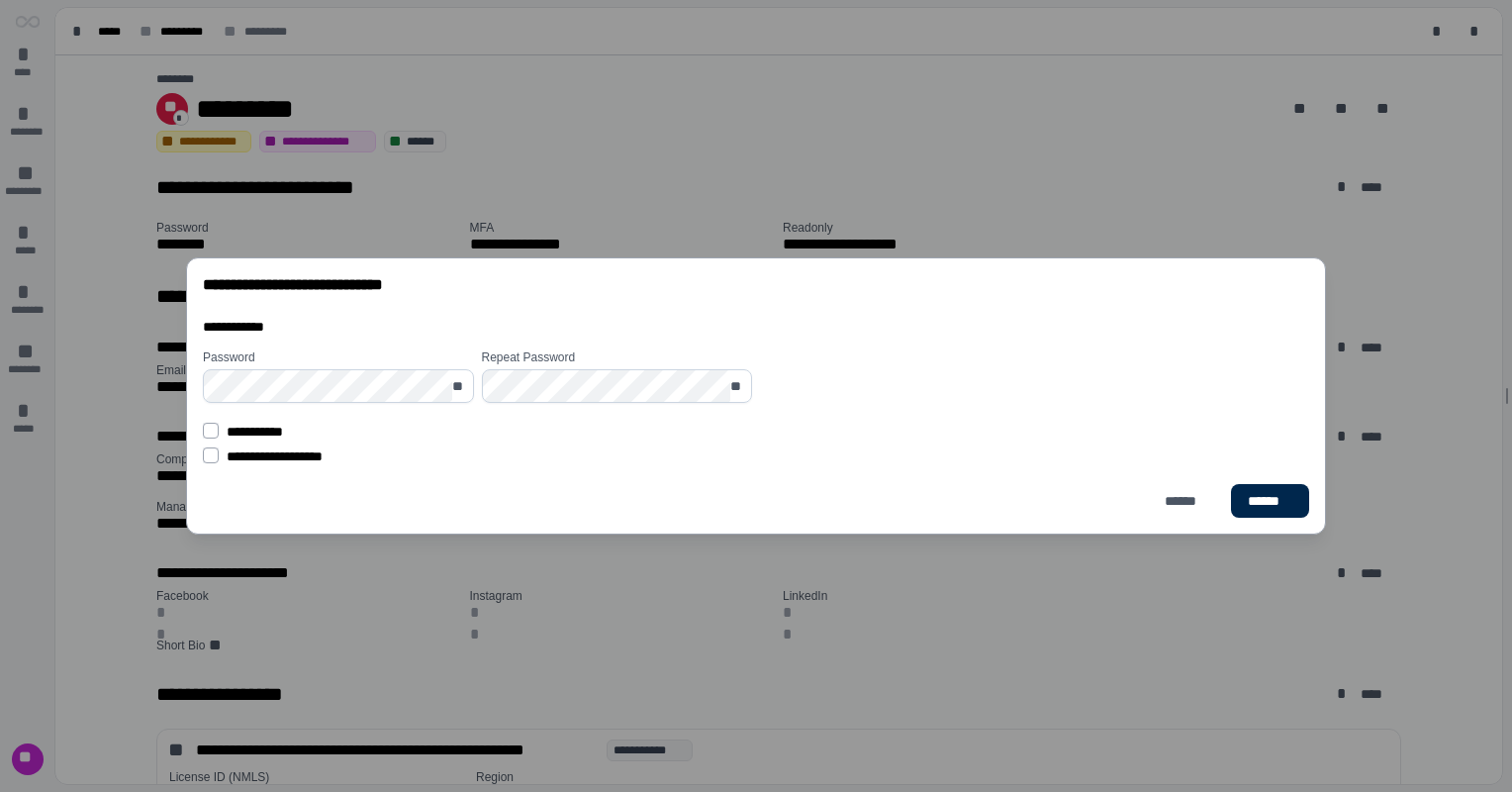 click on "******" at bounding box center (1270, 501) 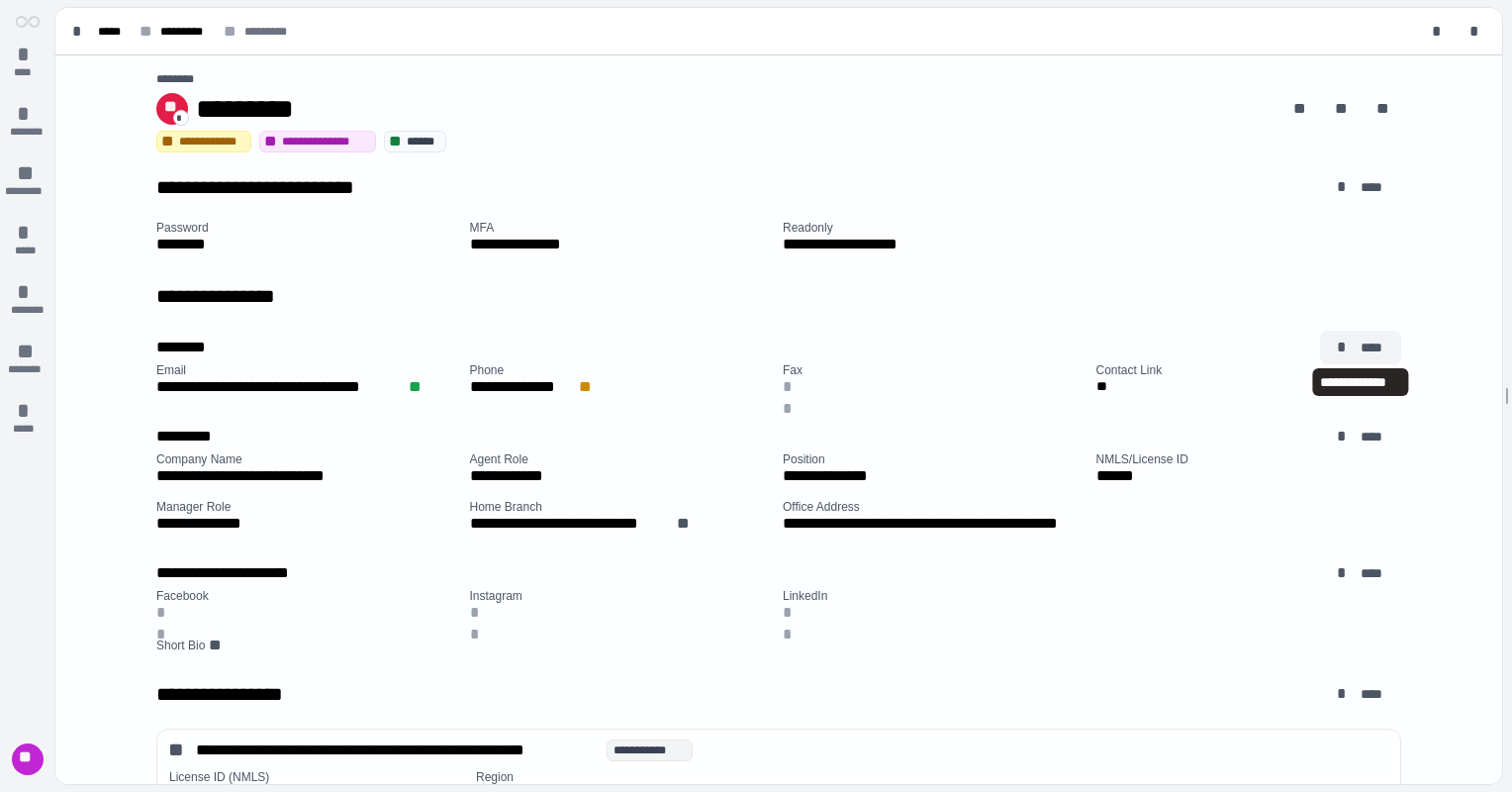 click on "****" at bounding box center [1372, 347] 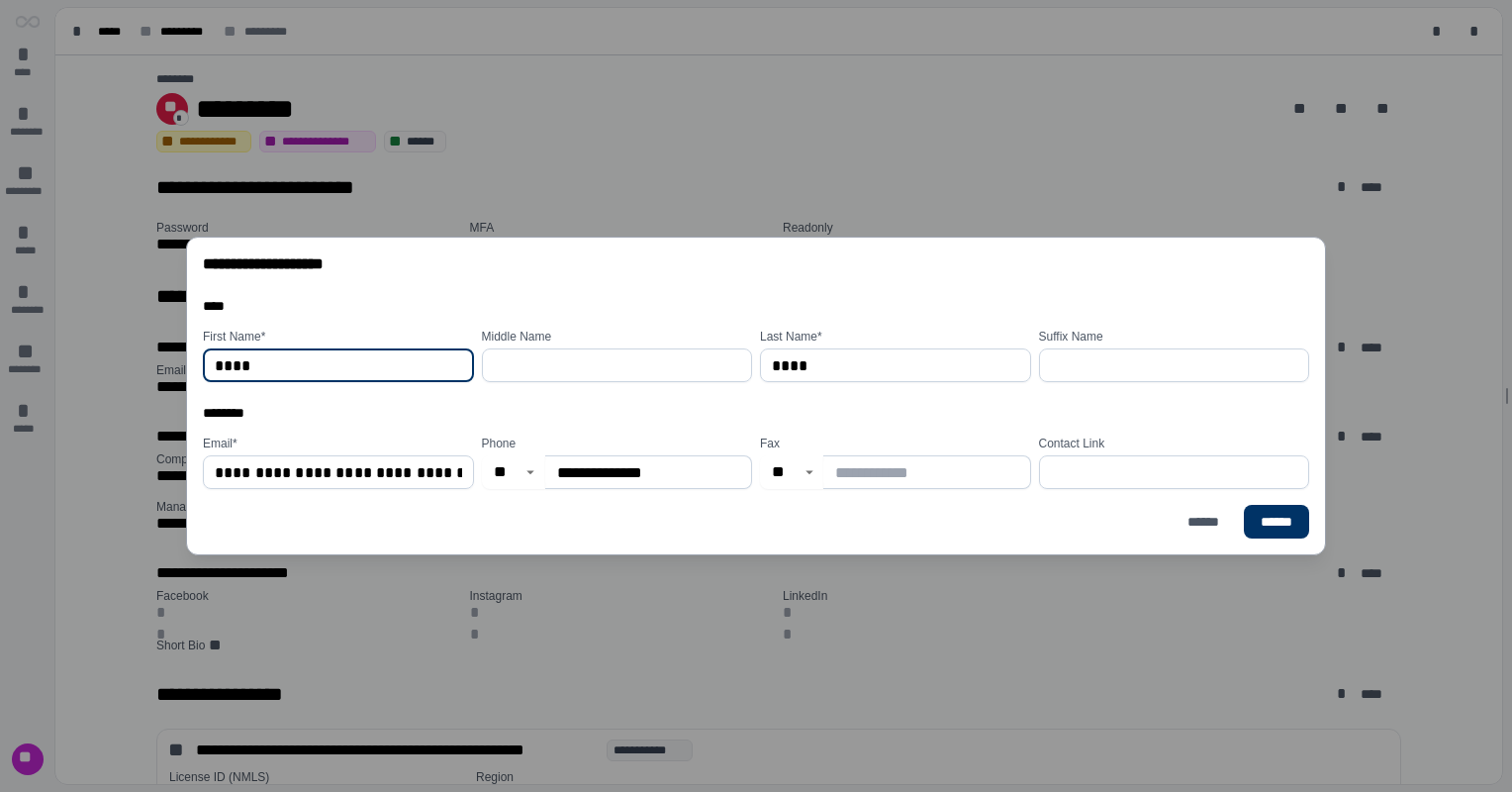 type on "**" 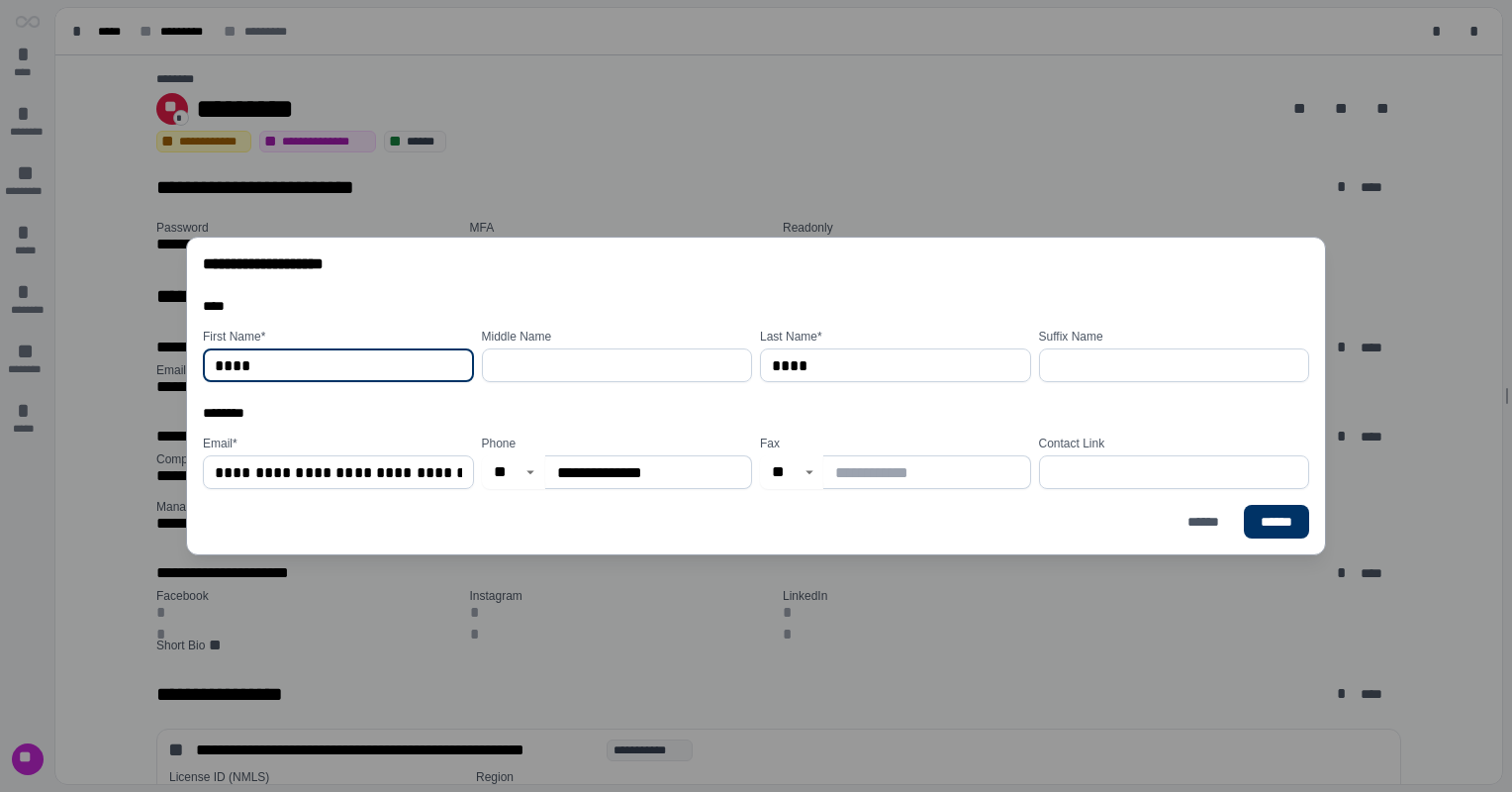 type on "**" 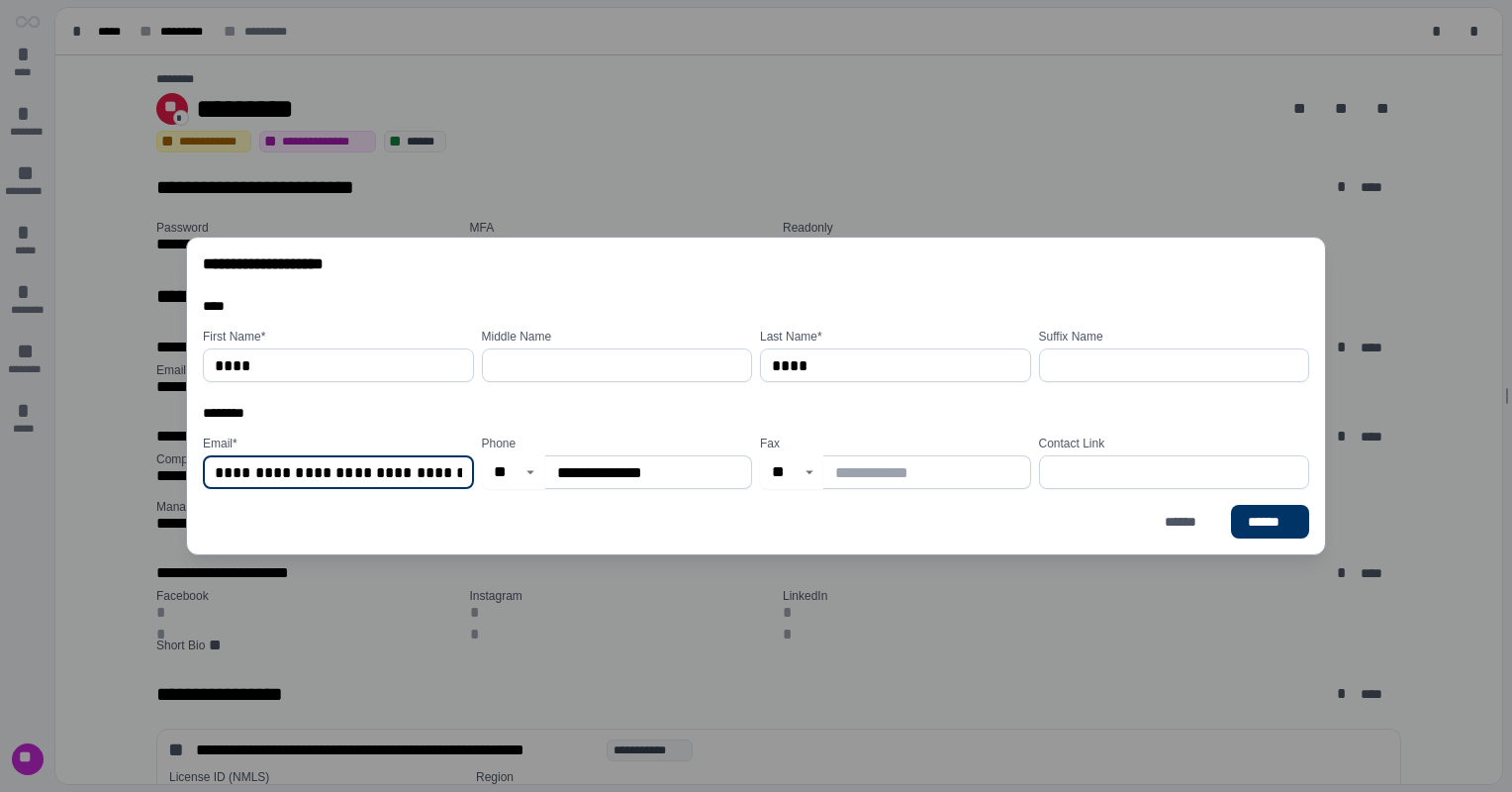 click on "**********" at bounding box center [338, 472] 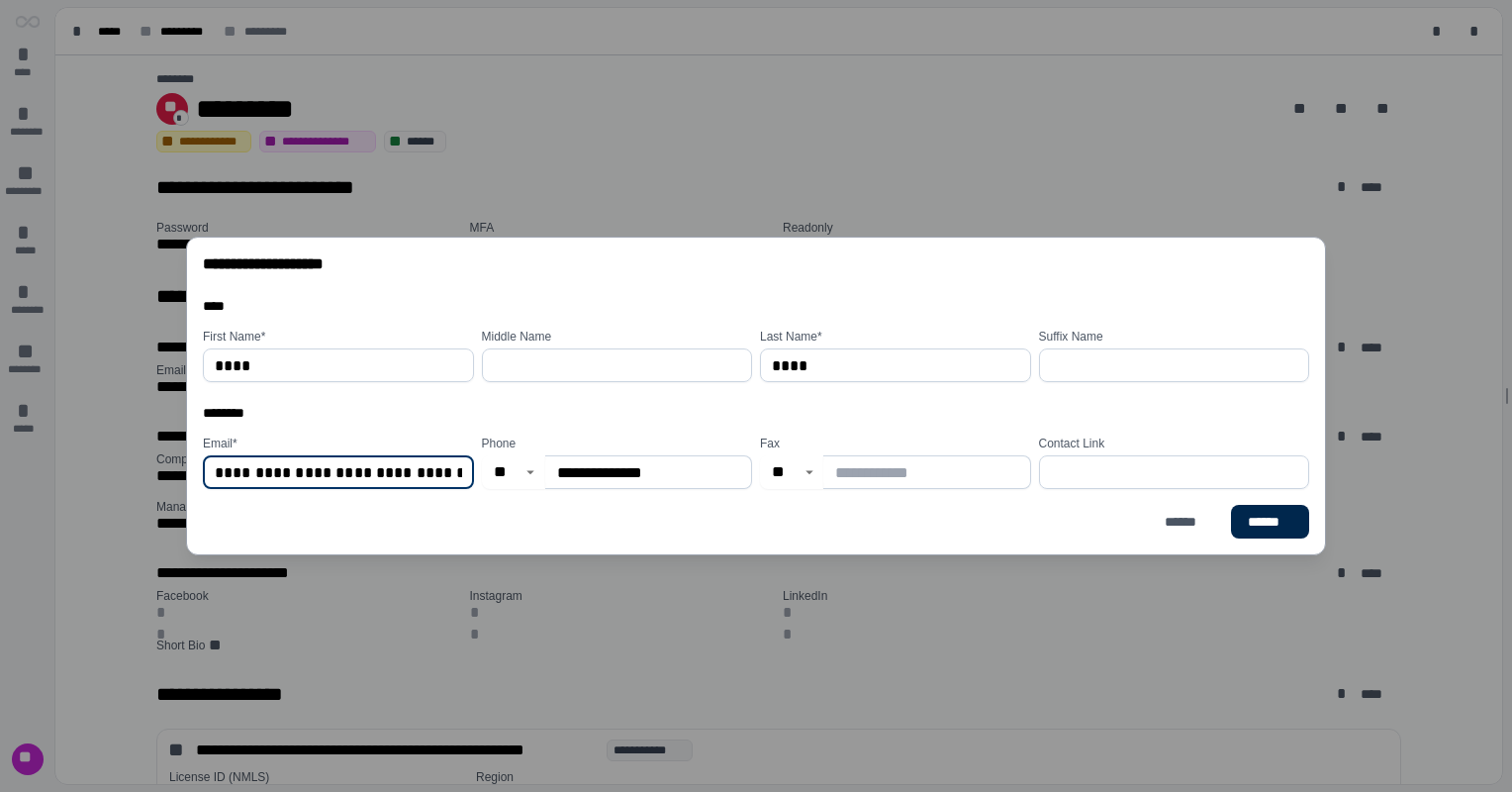 type on "**********" 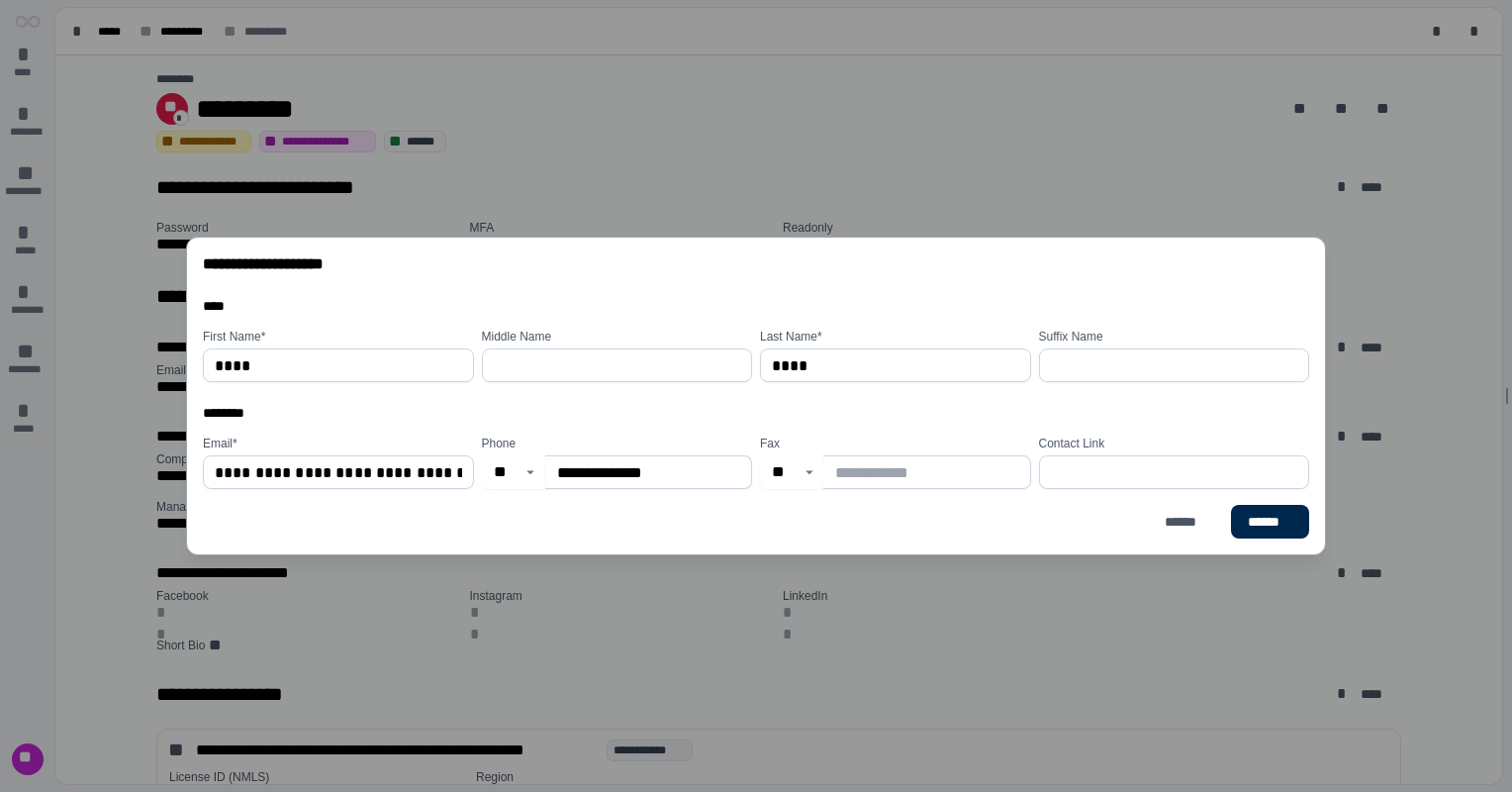 click on "******" at bounding box center [1270, 522] 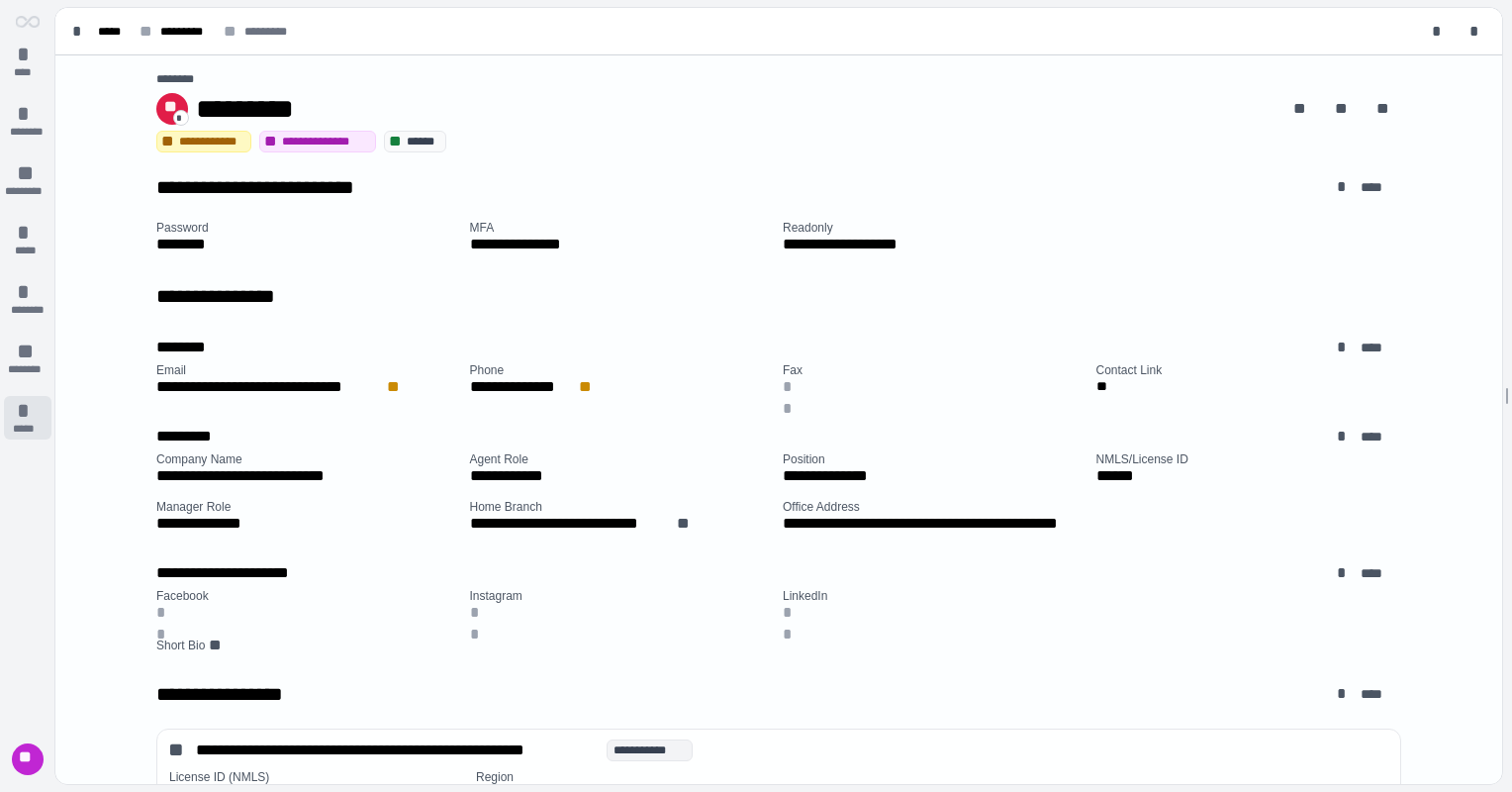 click on "*****" at bounding box center (28, 429) 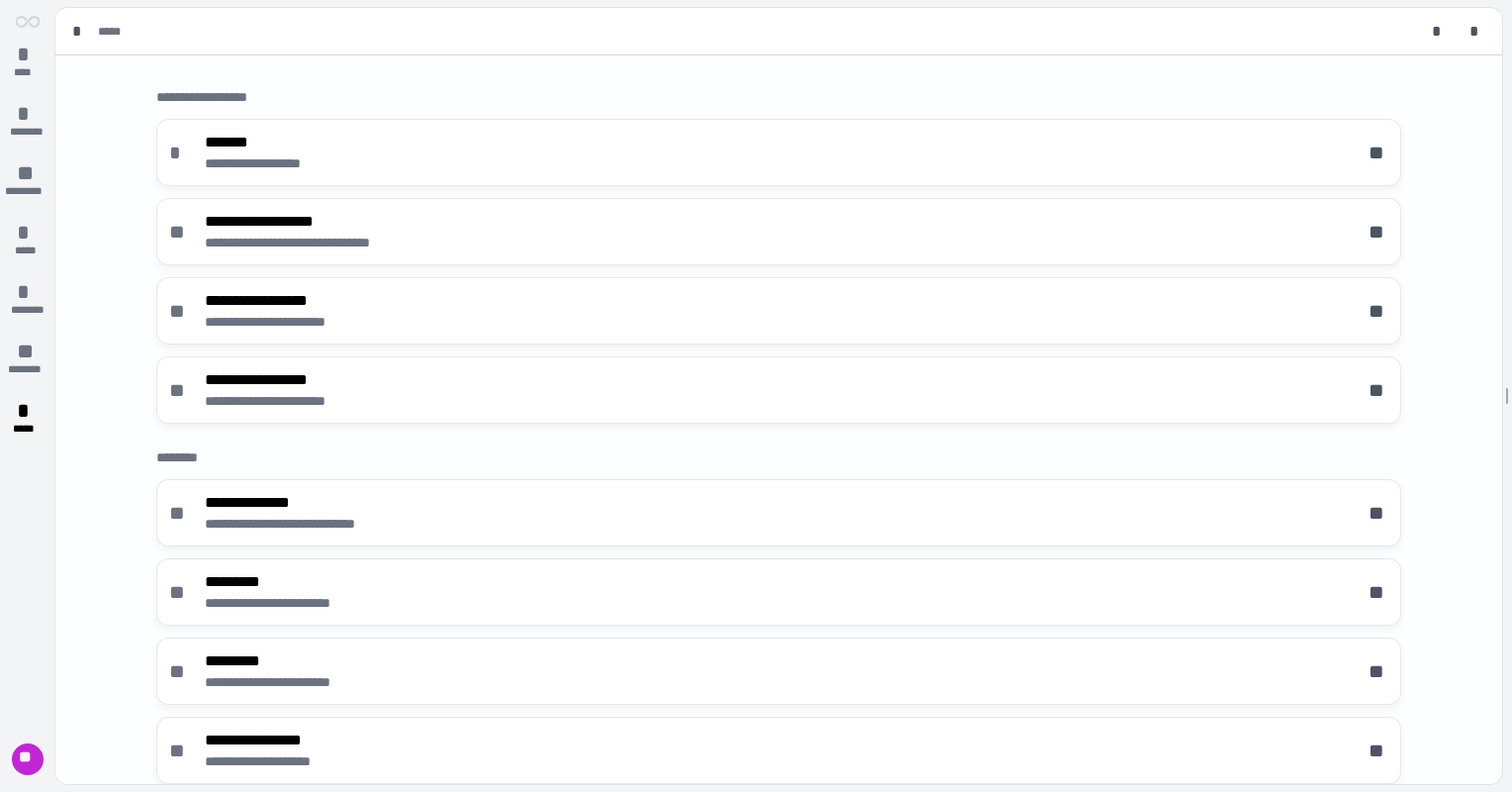 click on "**" at bounding box center [28, 759] 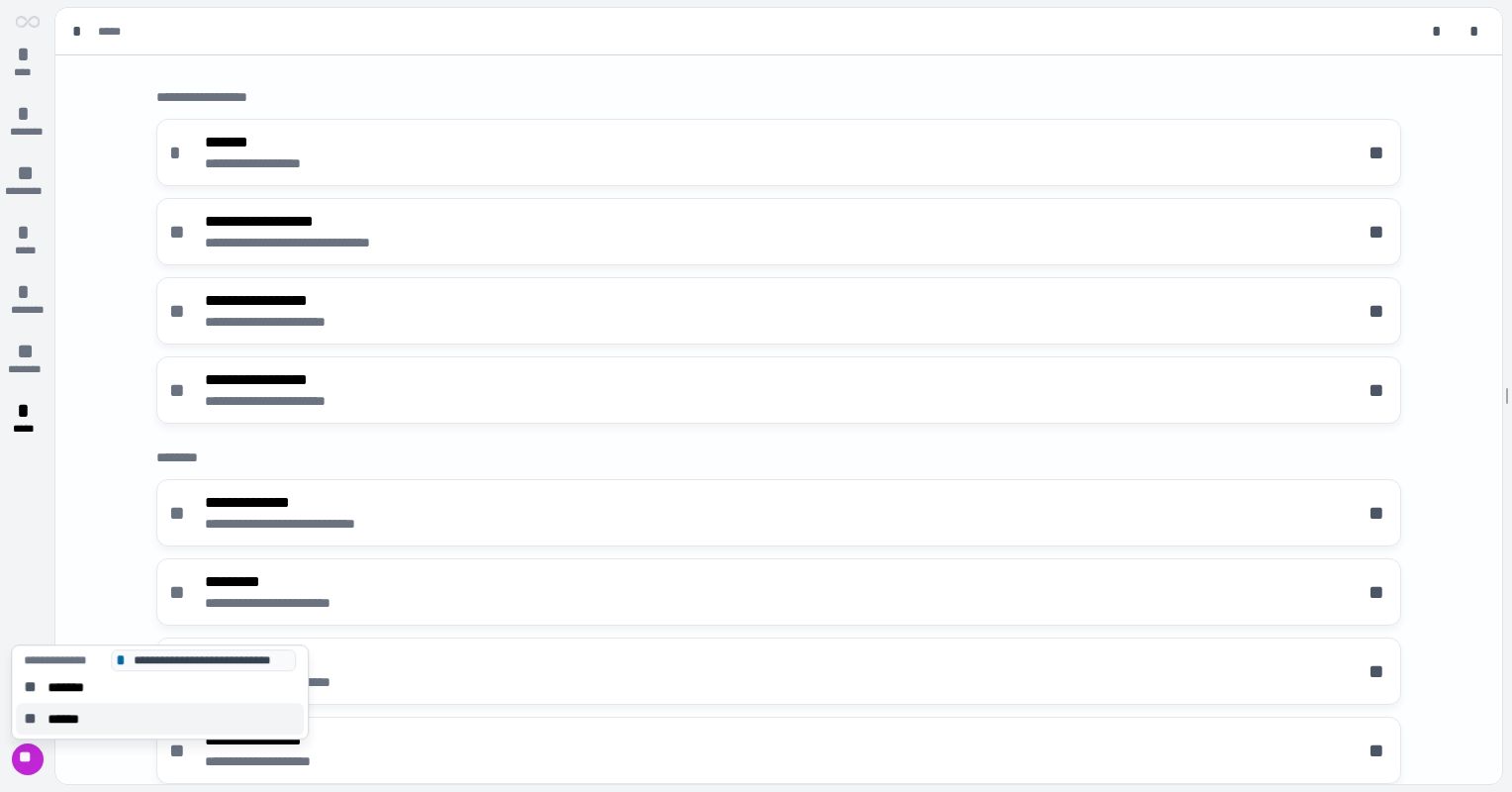 click on "** ******" at bounding box center (159, 719) 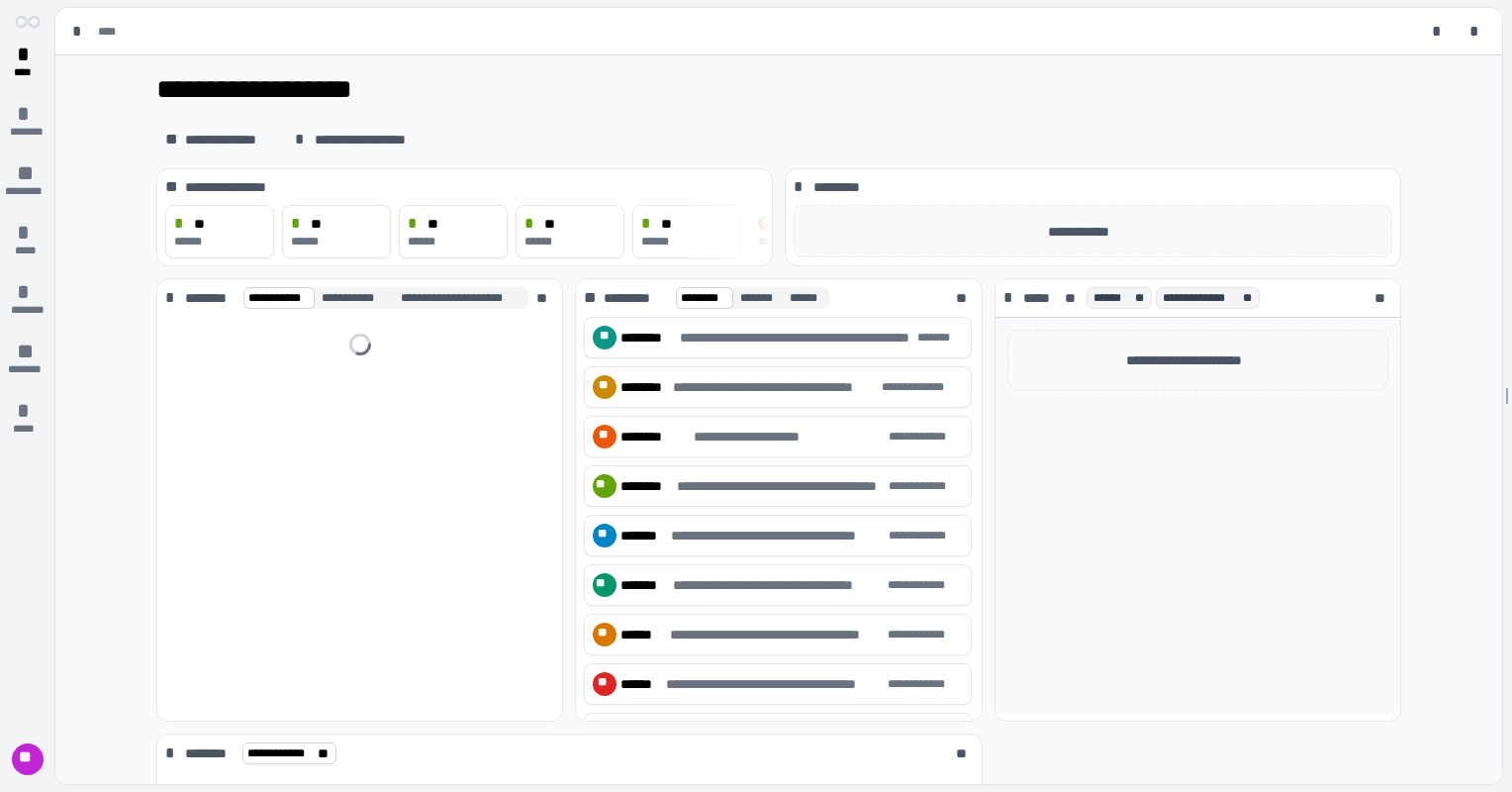 scroll, scrollTop: 0, scrollLeft: 0, axis: both 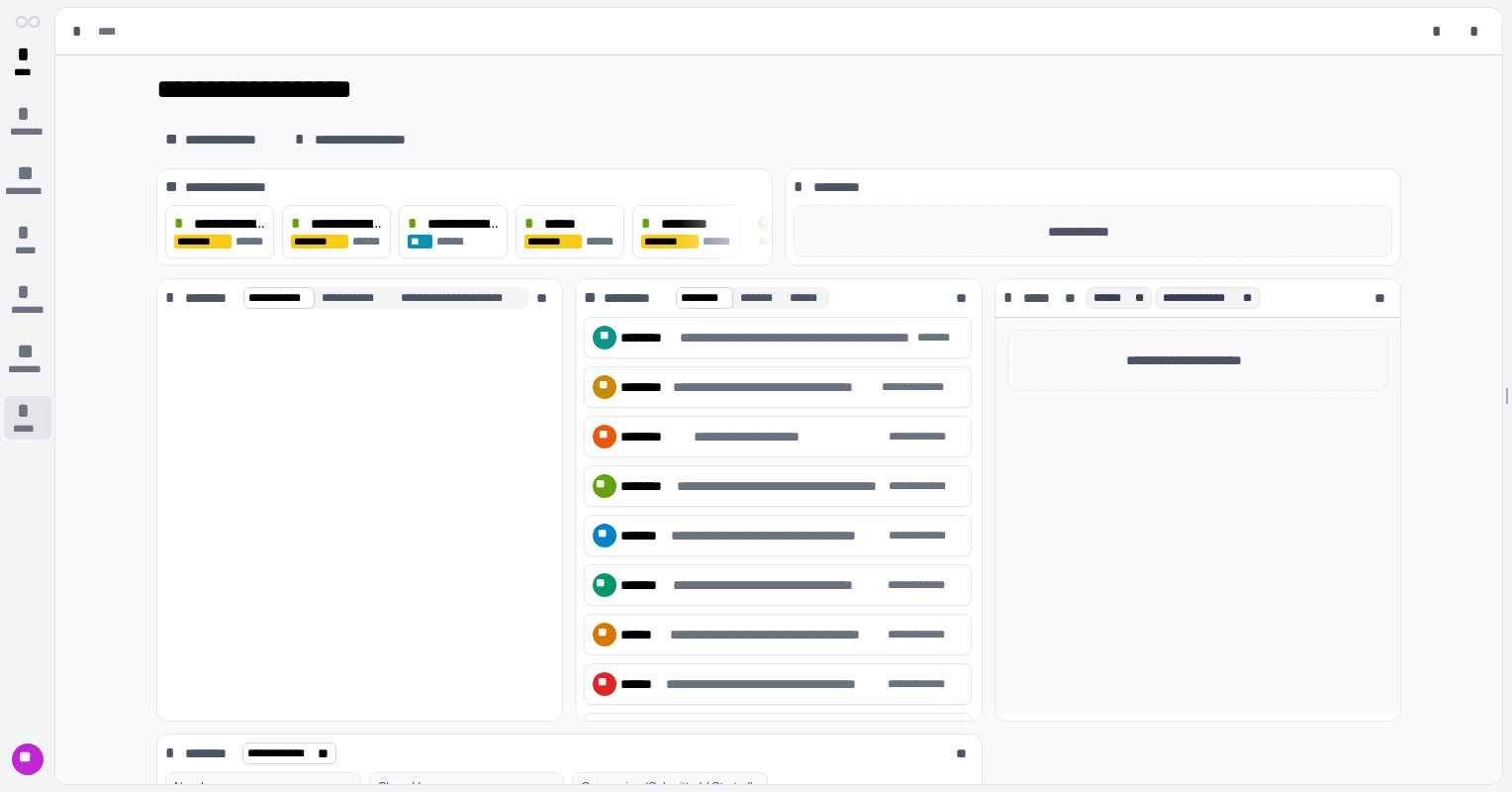 click on "*" at bounding box center [28, 411] 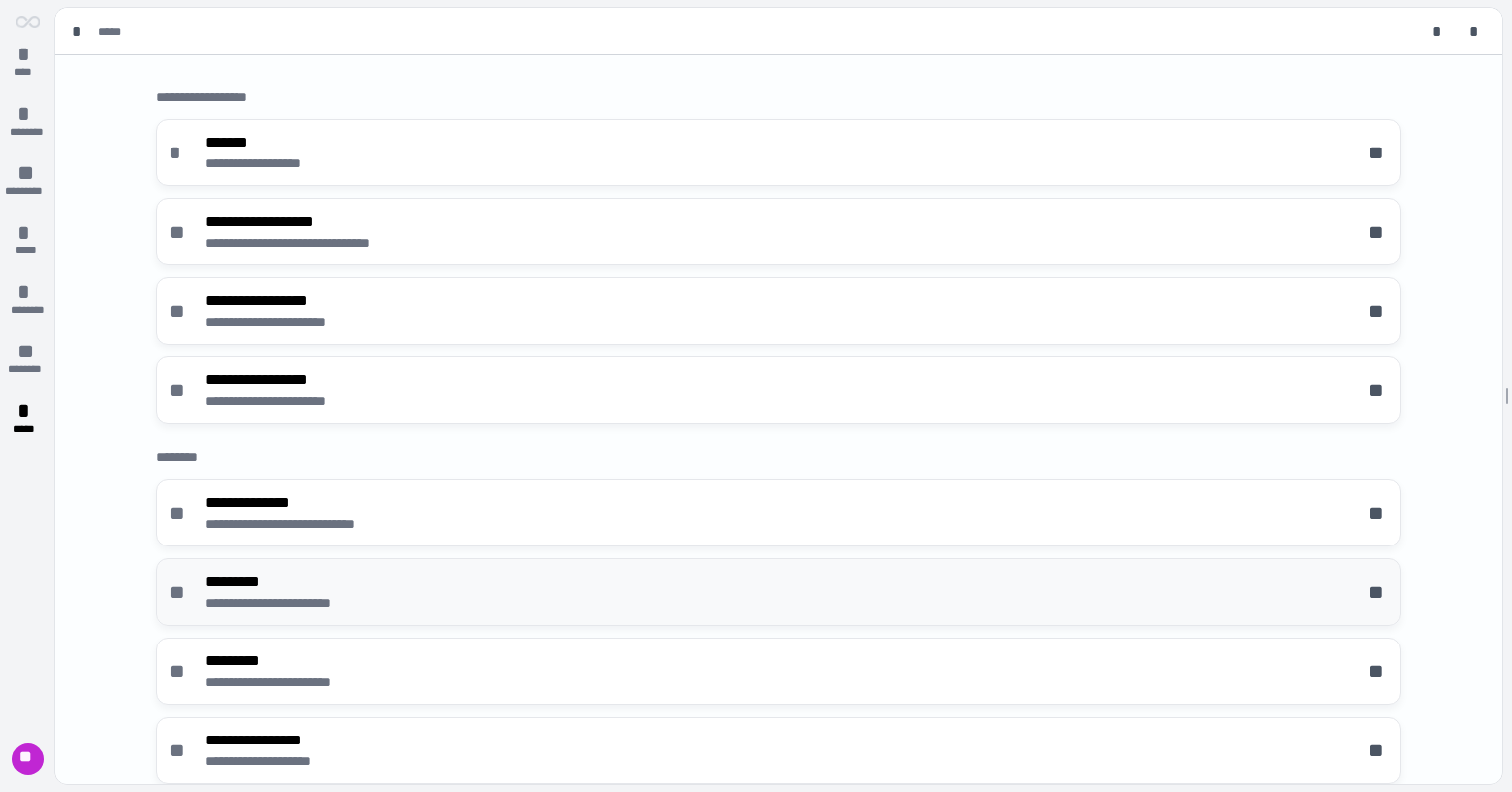 click on "**********" at bounding box center [779, 592] 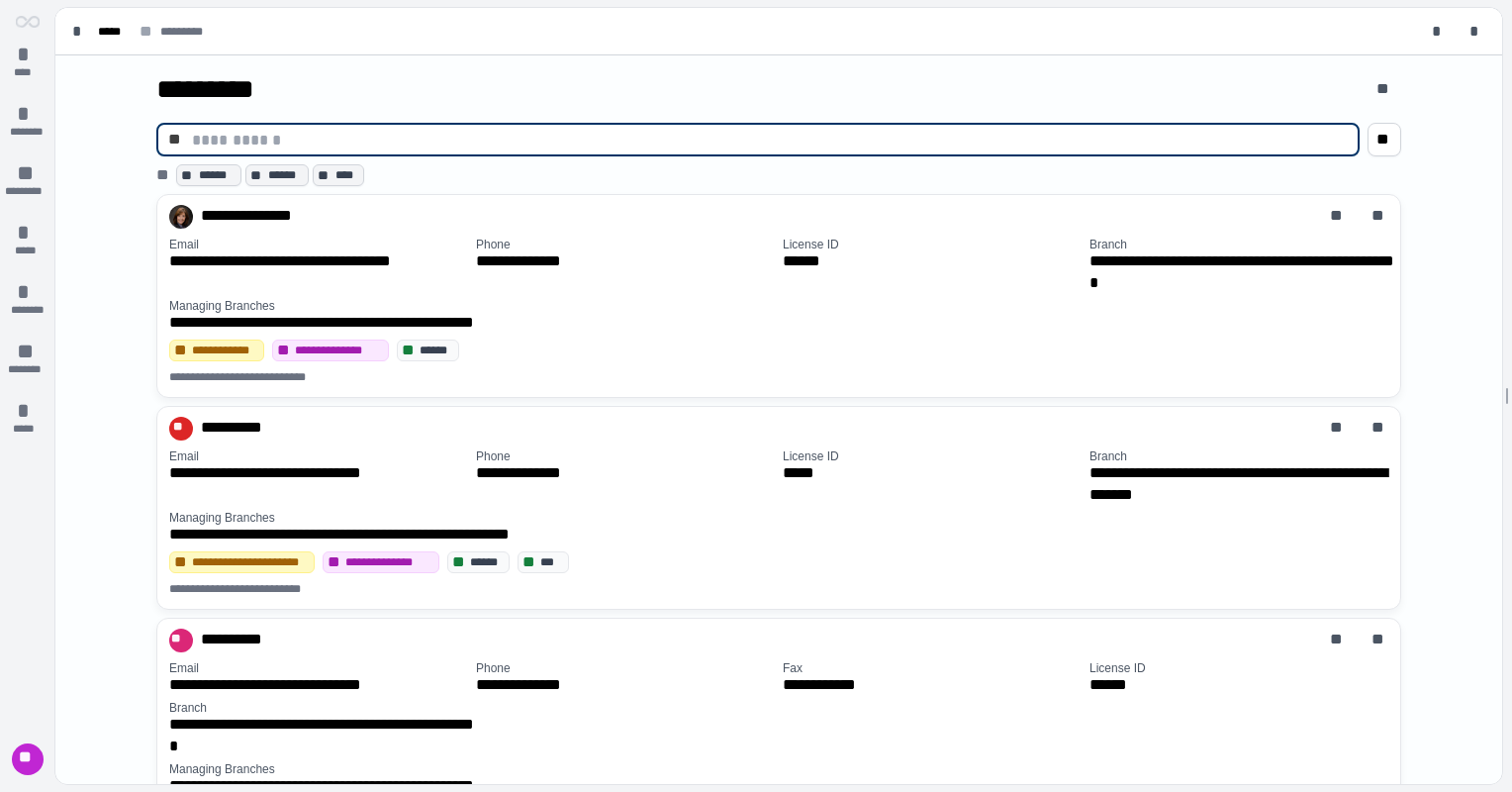 click at bounding box center [770, 140] 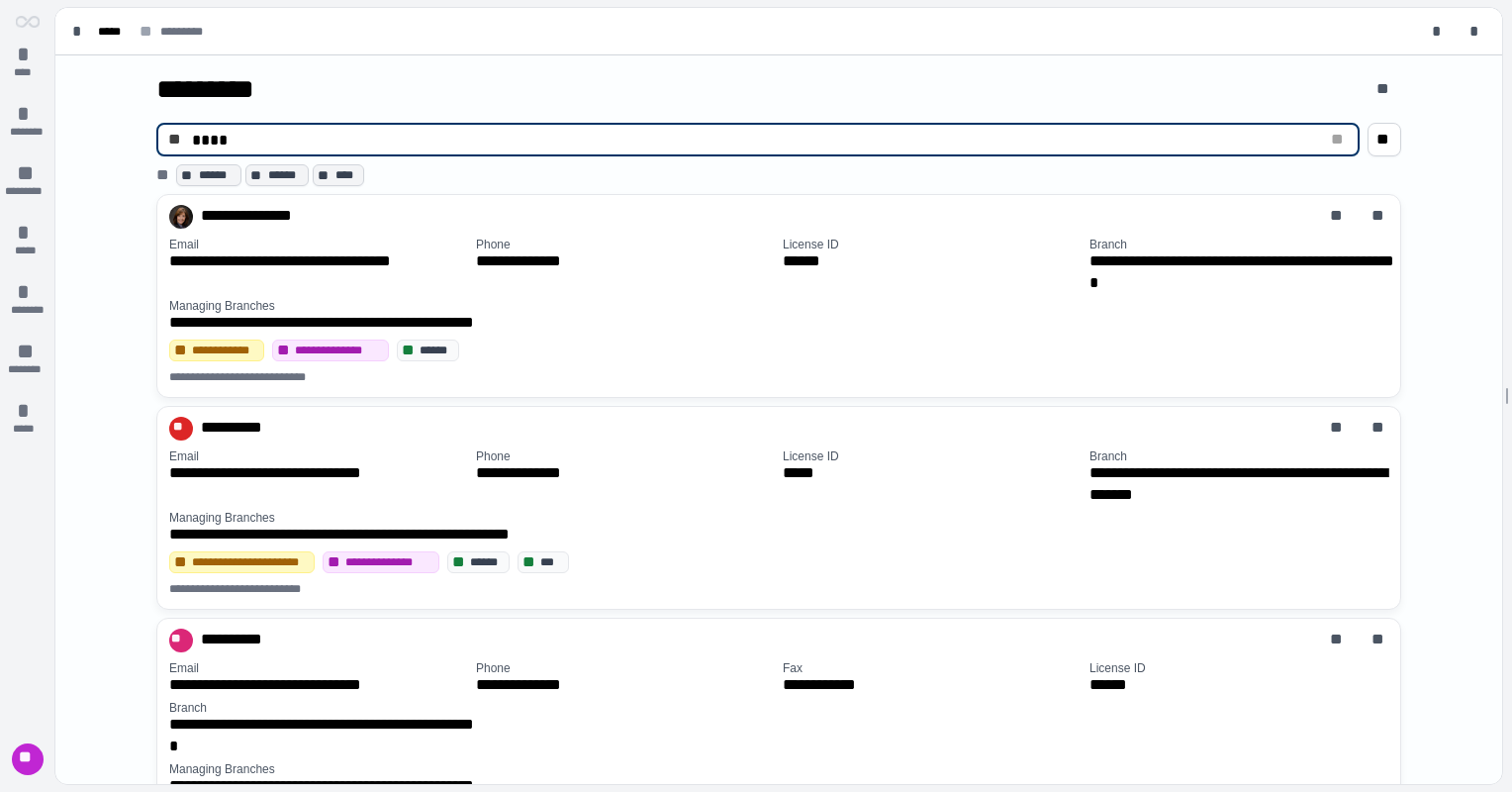 type on "****" 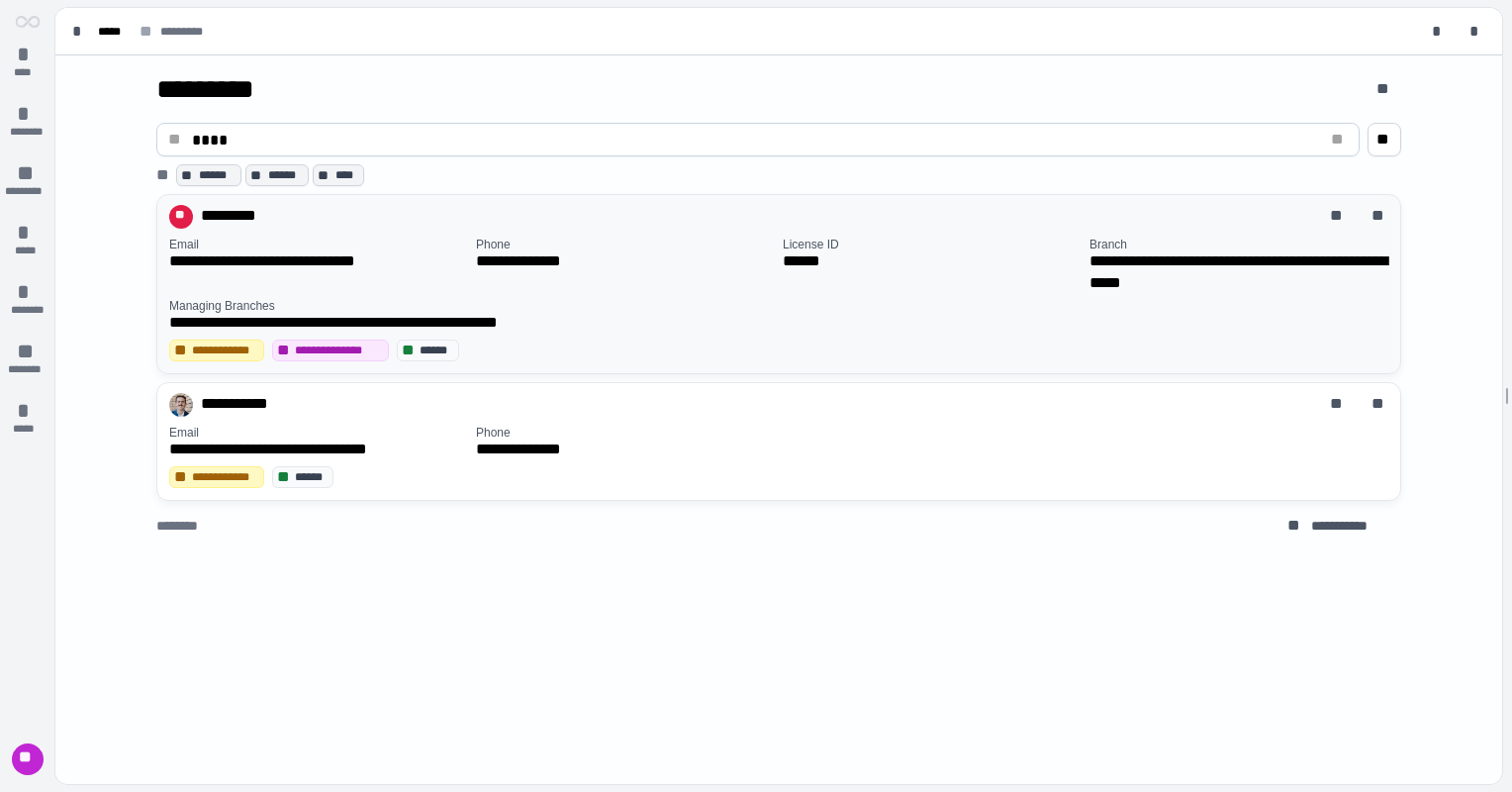 click on "**********" at bounding box center [625, 261] 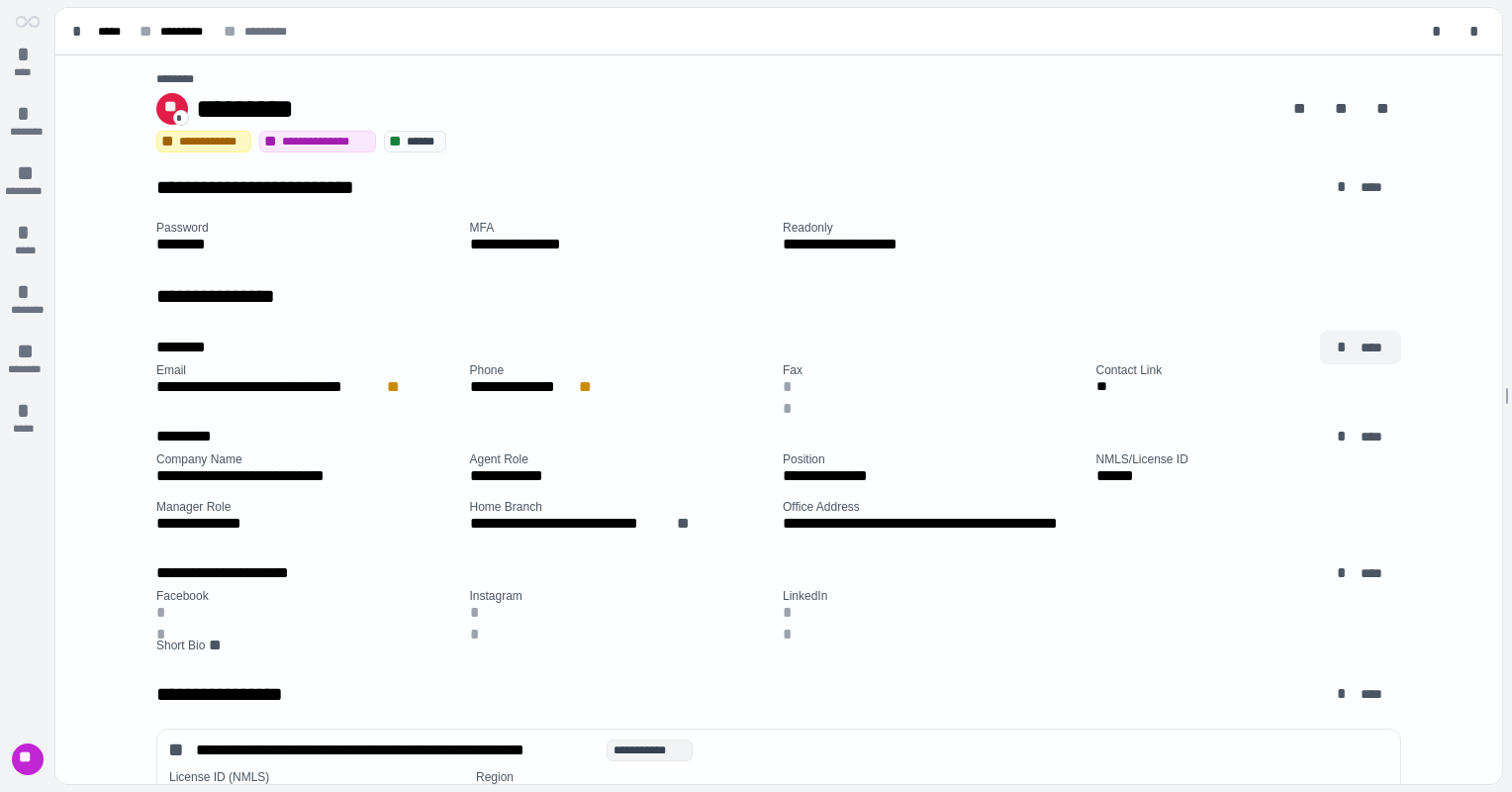click on "****" at bounding box center (1372, 347) 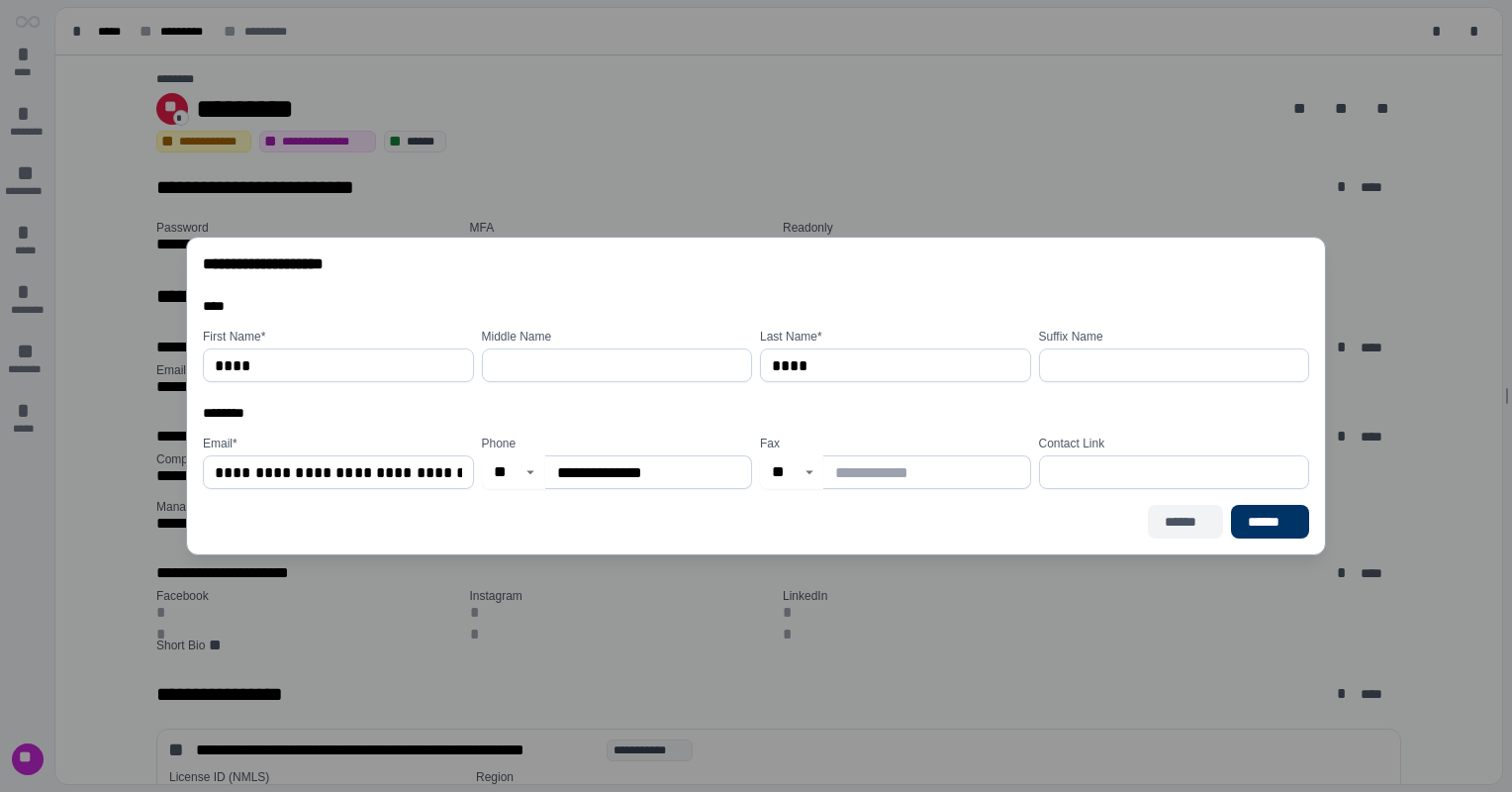 click on "******" at bounding box center (1185, 522) 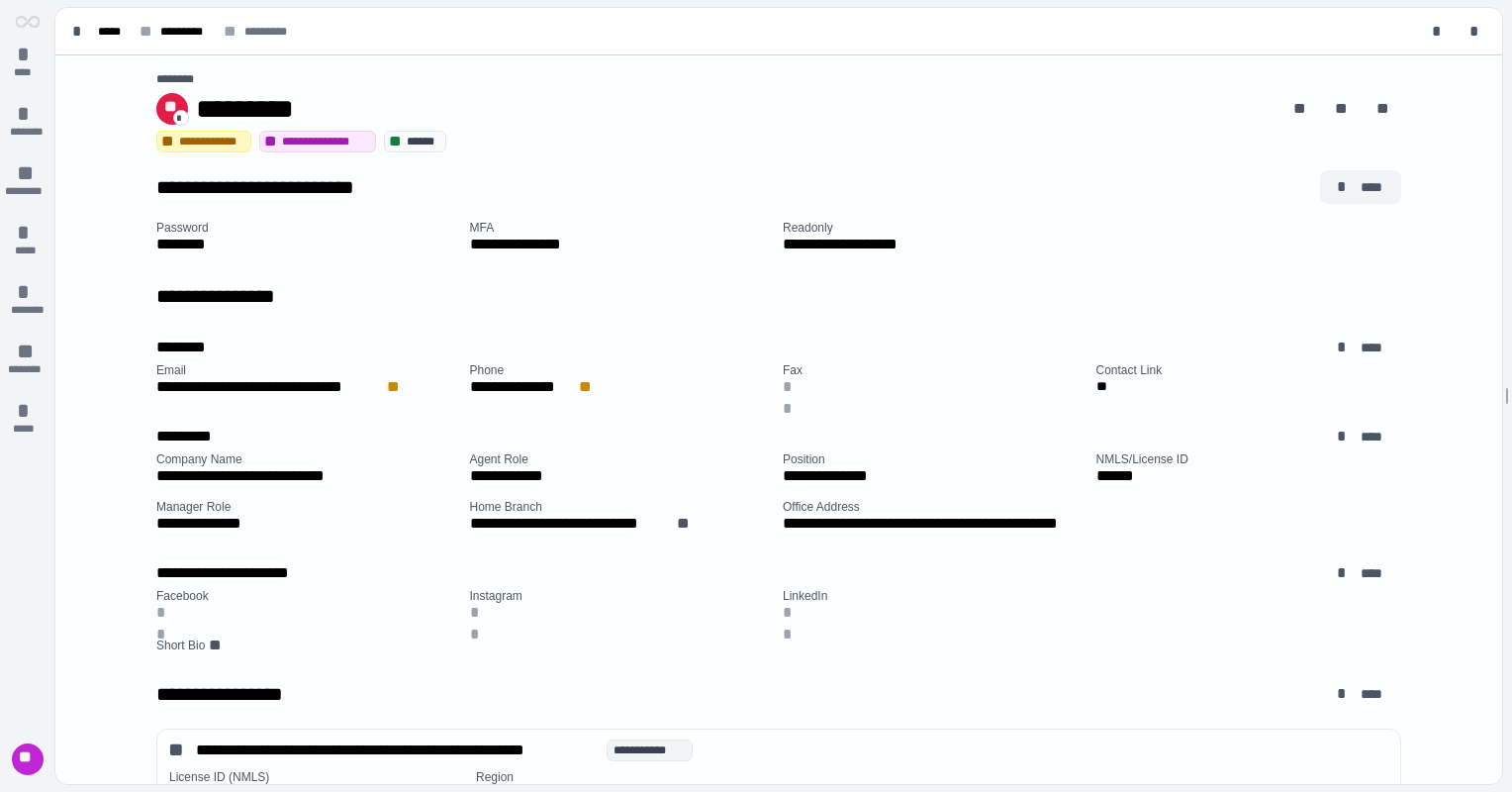 click on "****" at bounding box center (1372, 187) 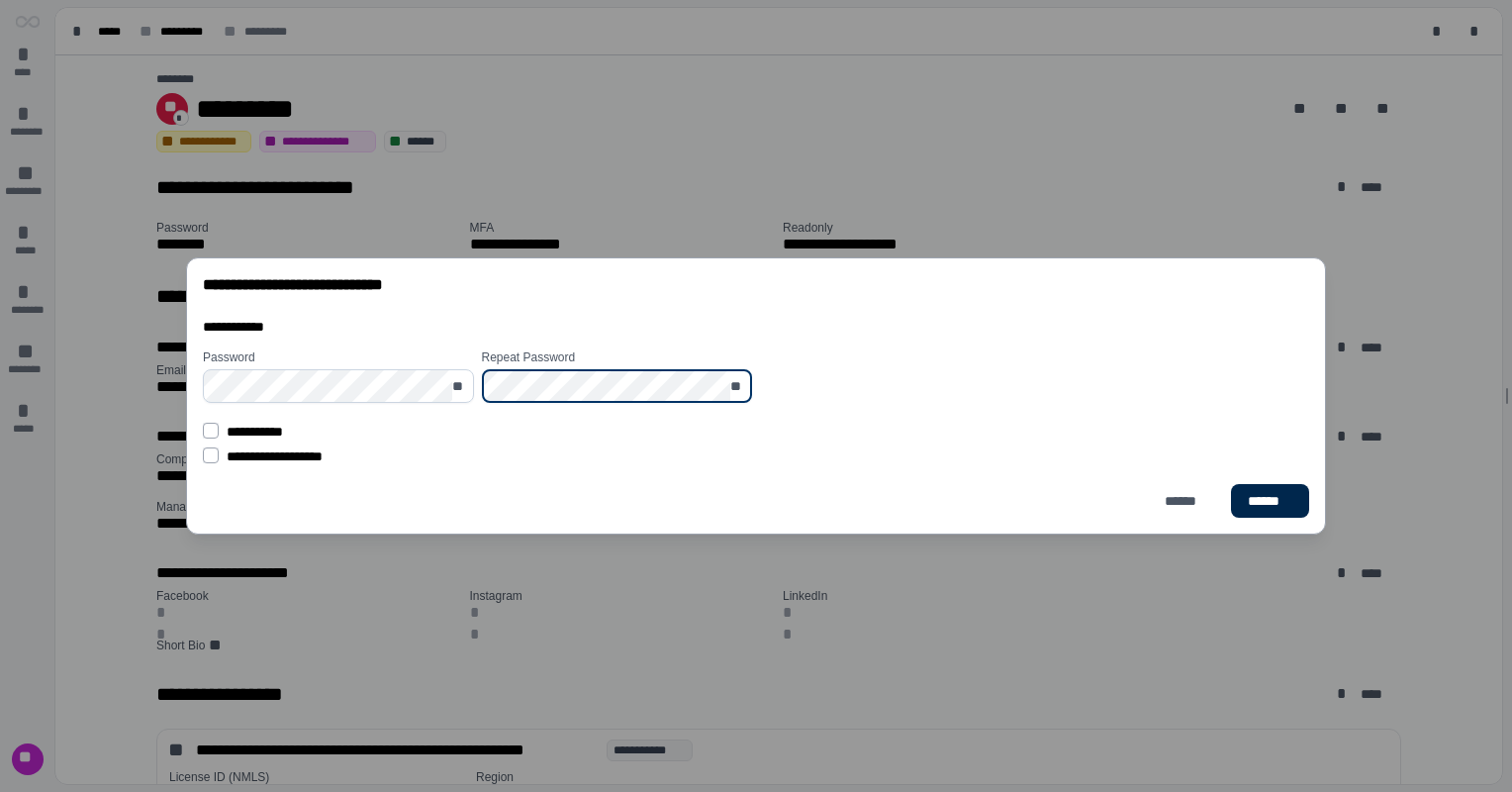 click on "******" at bounding box center [1270, 501] 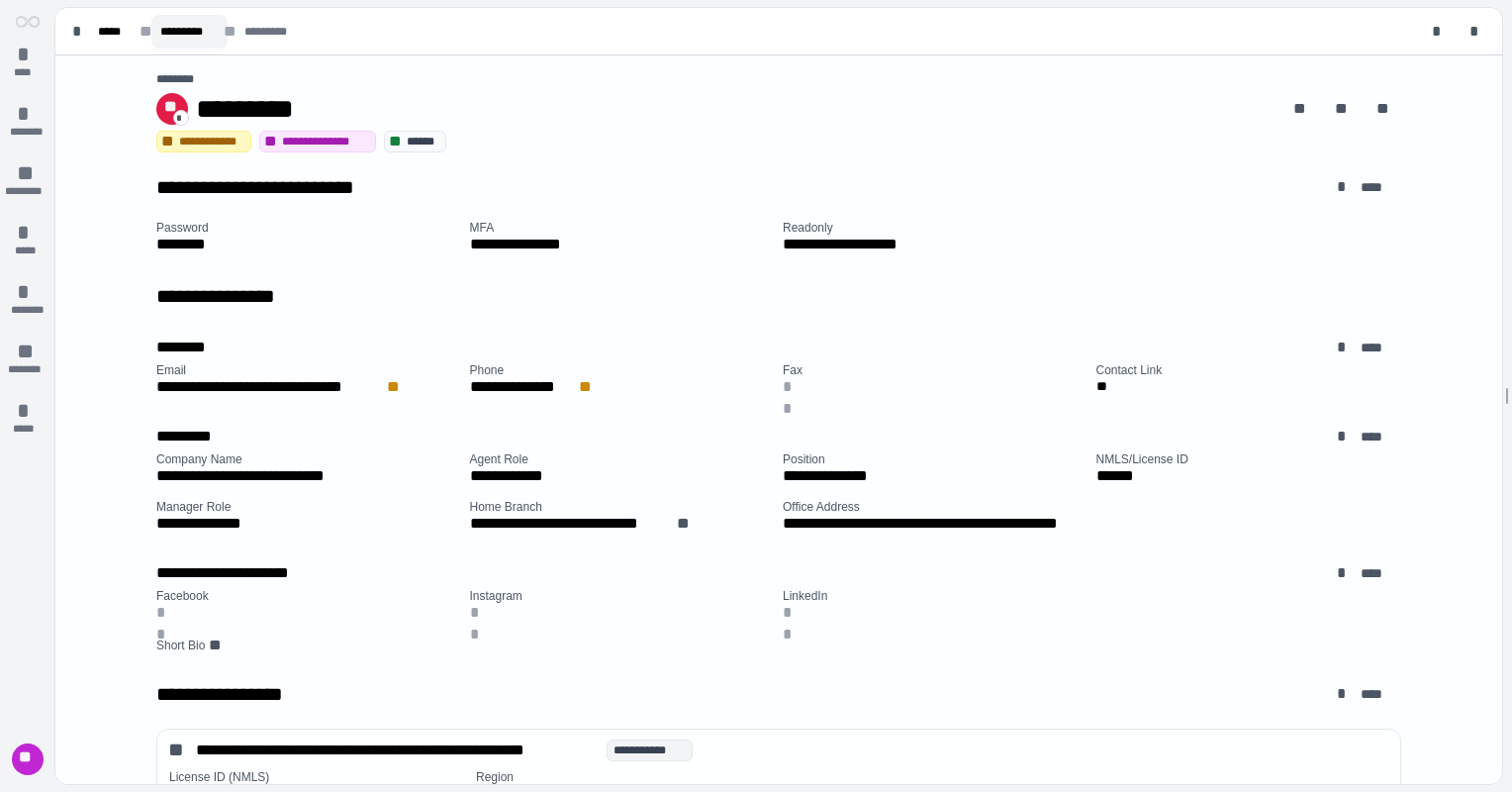 click on "*********" at bounding box center [189, 32] 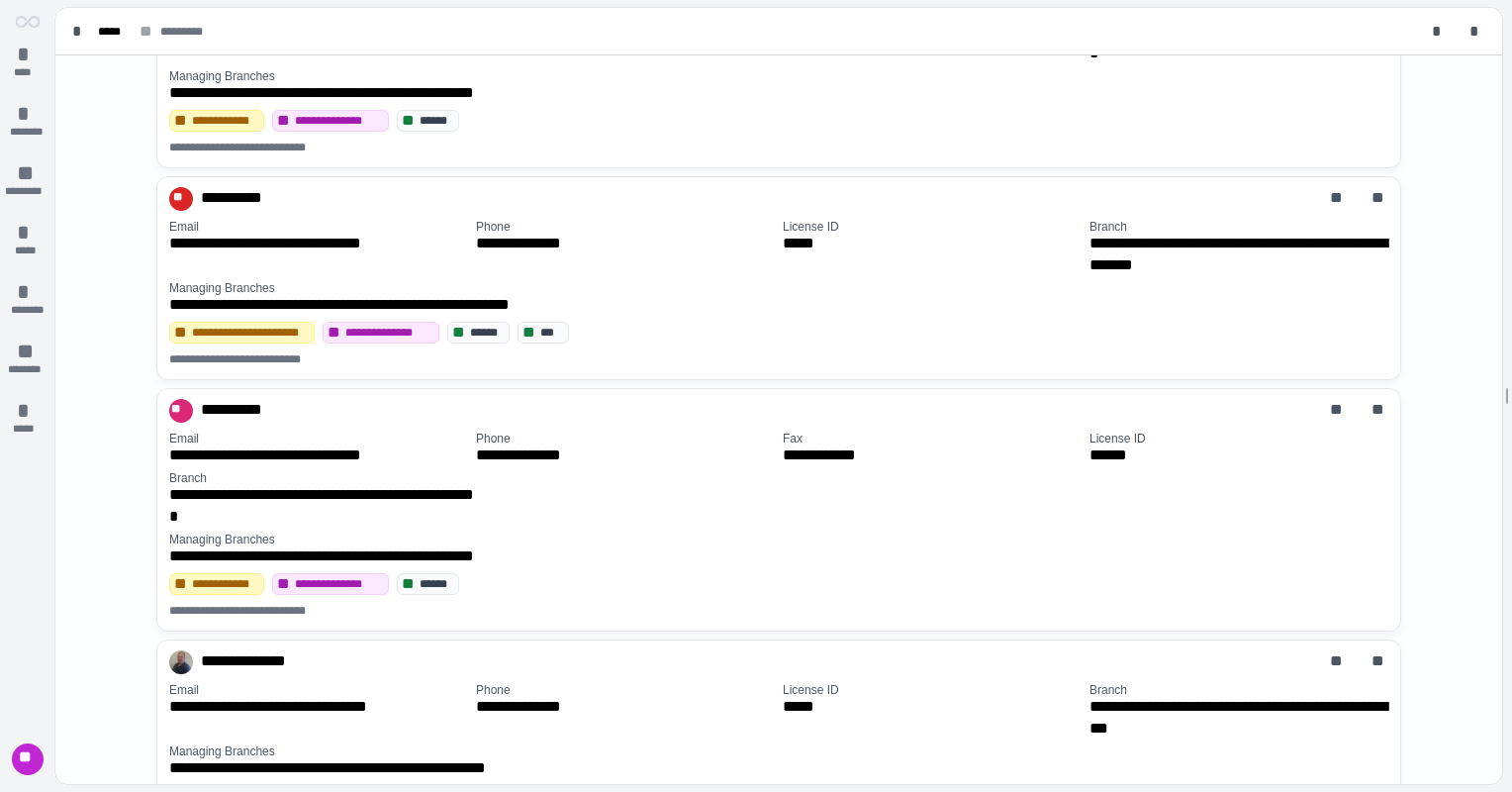 scroll, scrollTop: 0, scrollLeft: 0, axis: both 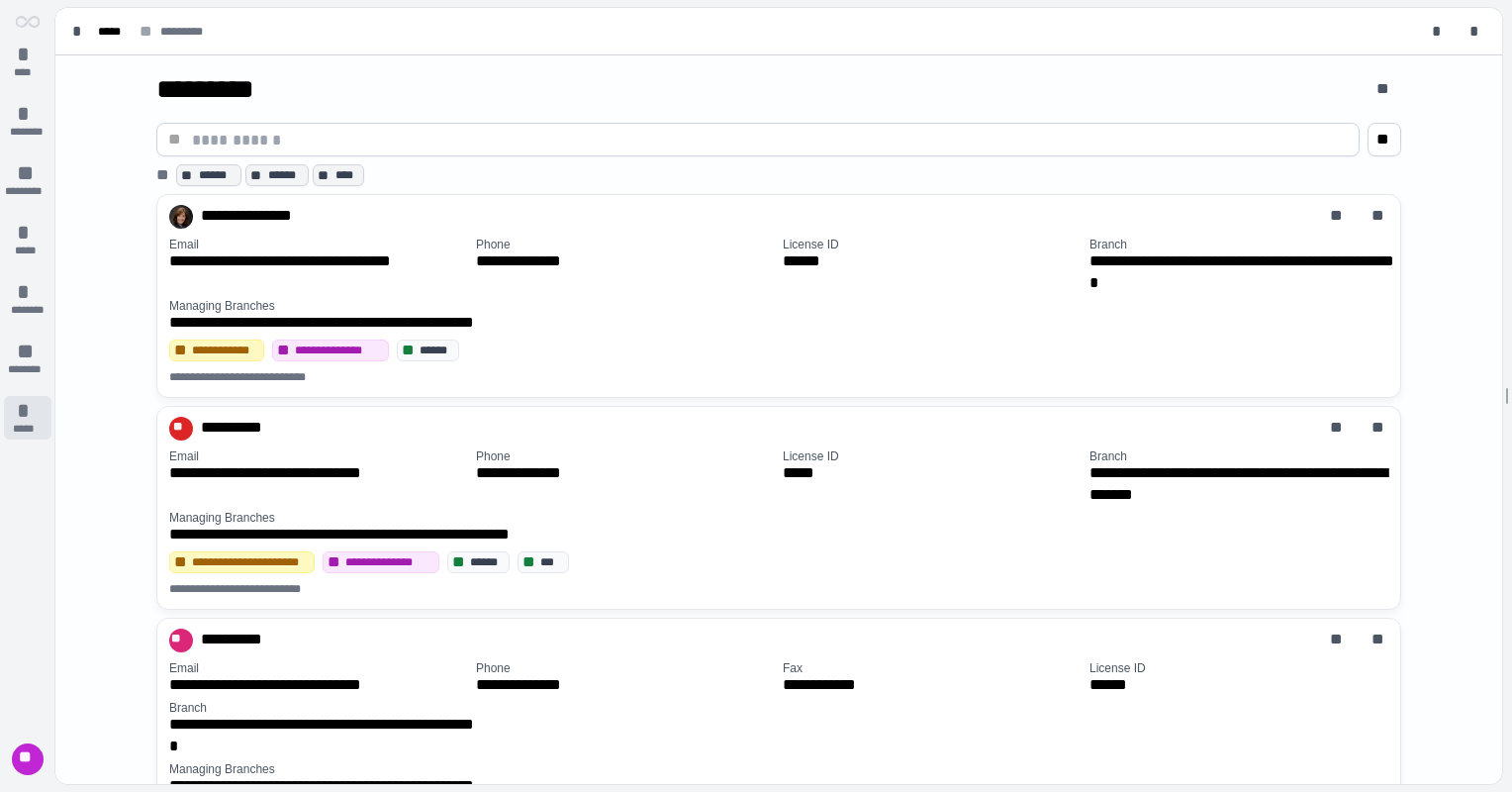 click on "*" at bounding box center [28, 411] 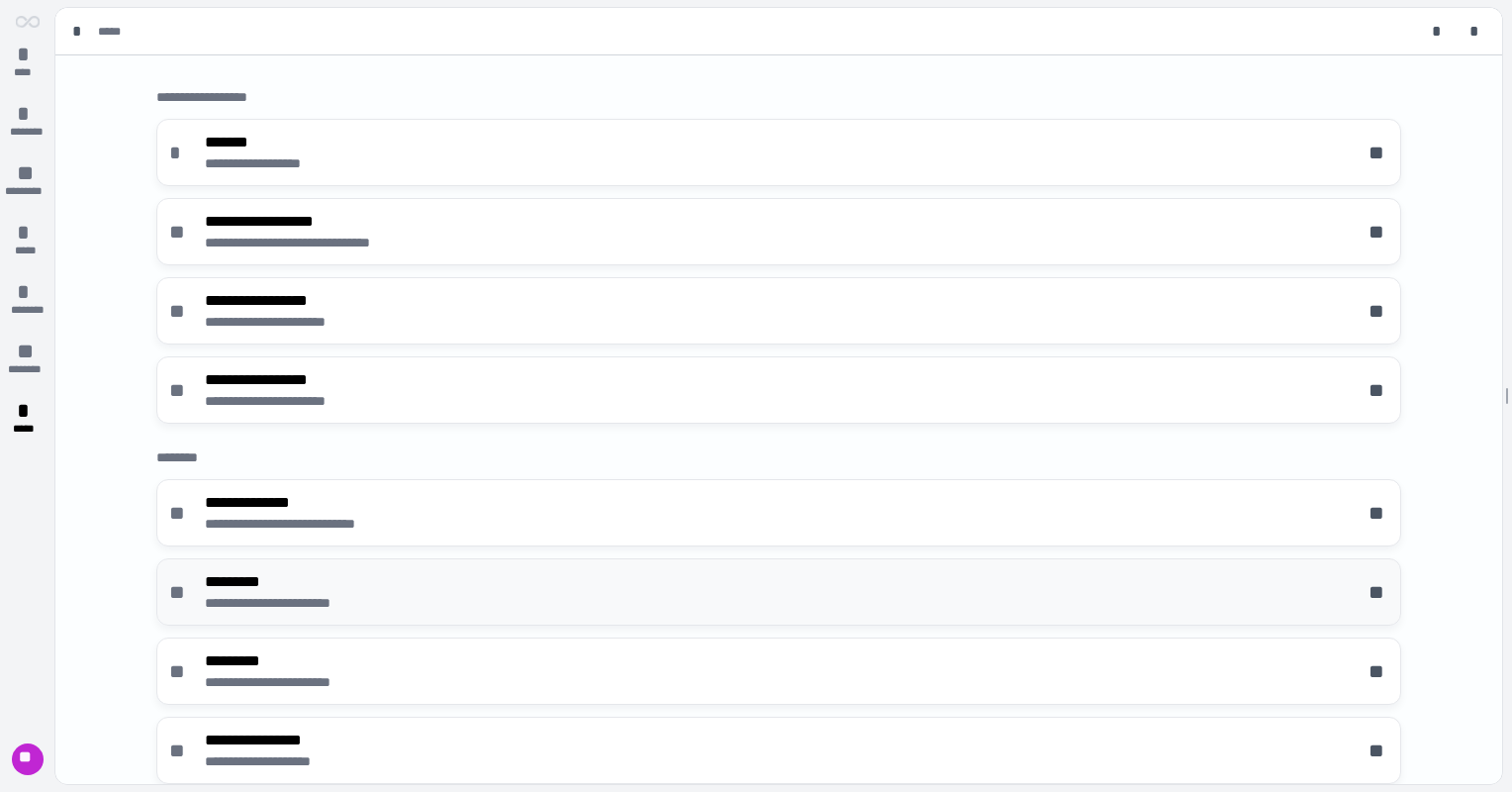 click on "**********" at bounding box center (779, 592) 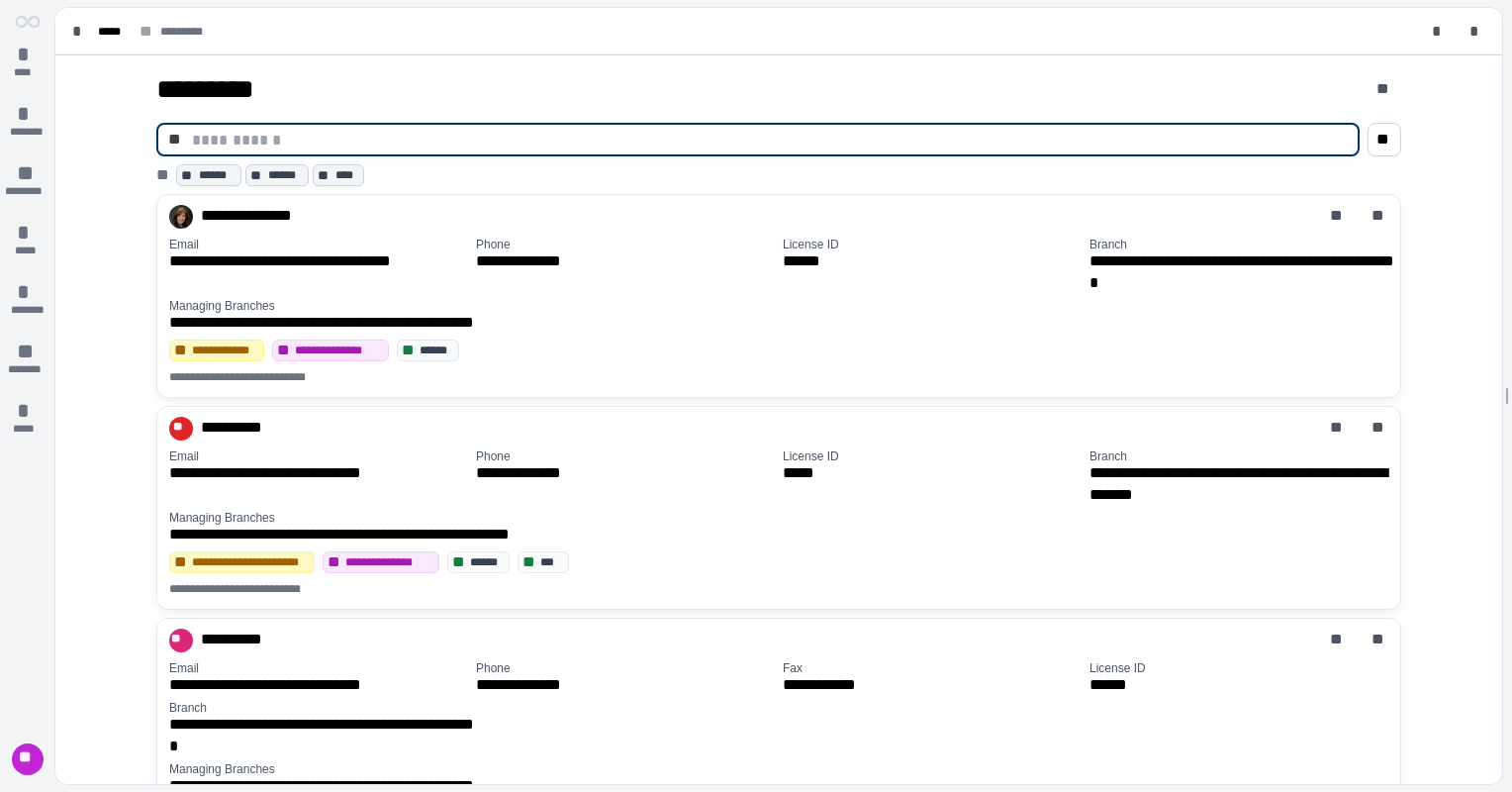 click at bounding box center [770, 140] 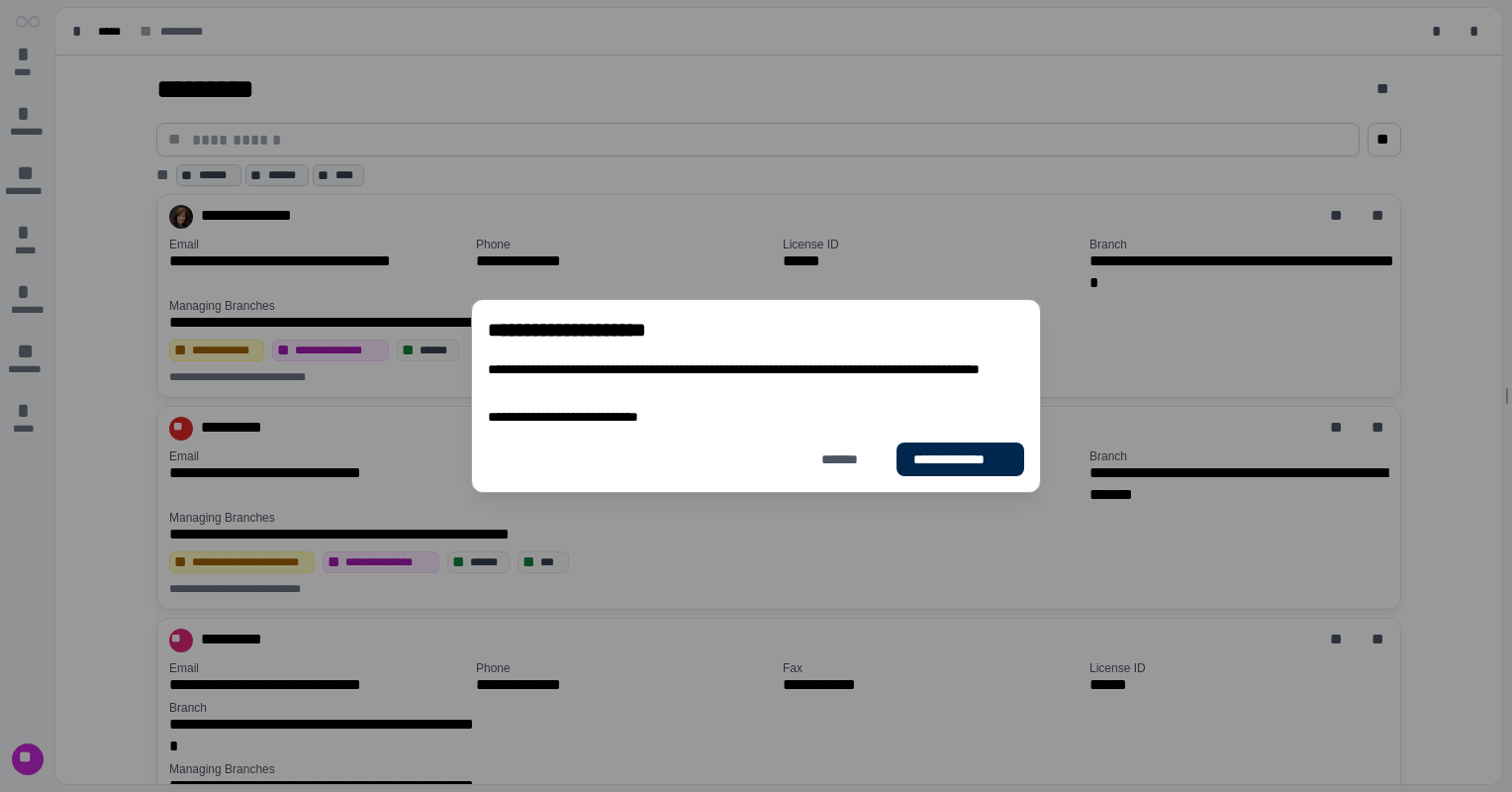 click on "**********" at bounding box center [960, 459] 